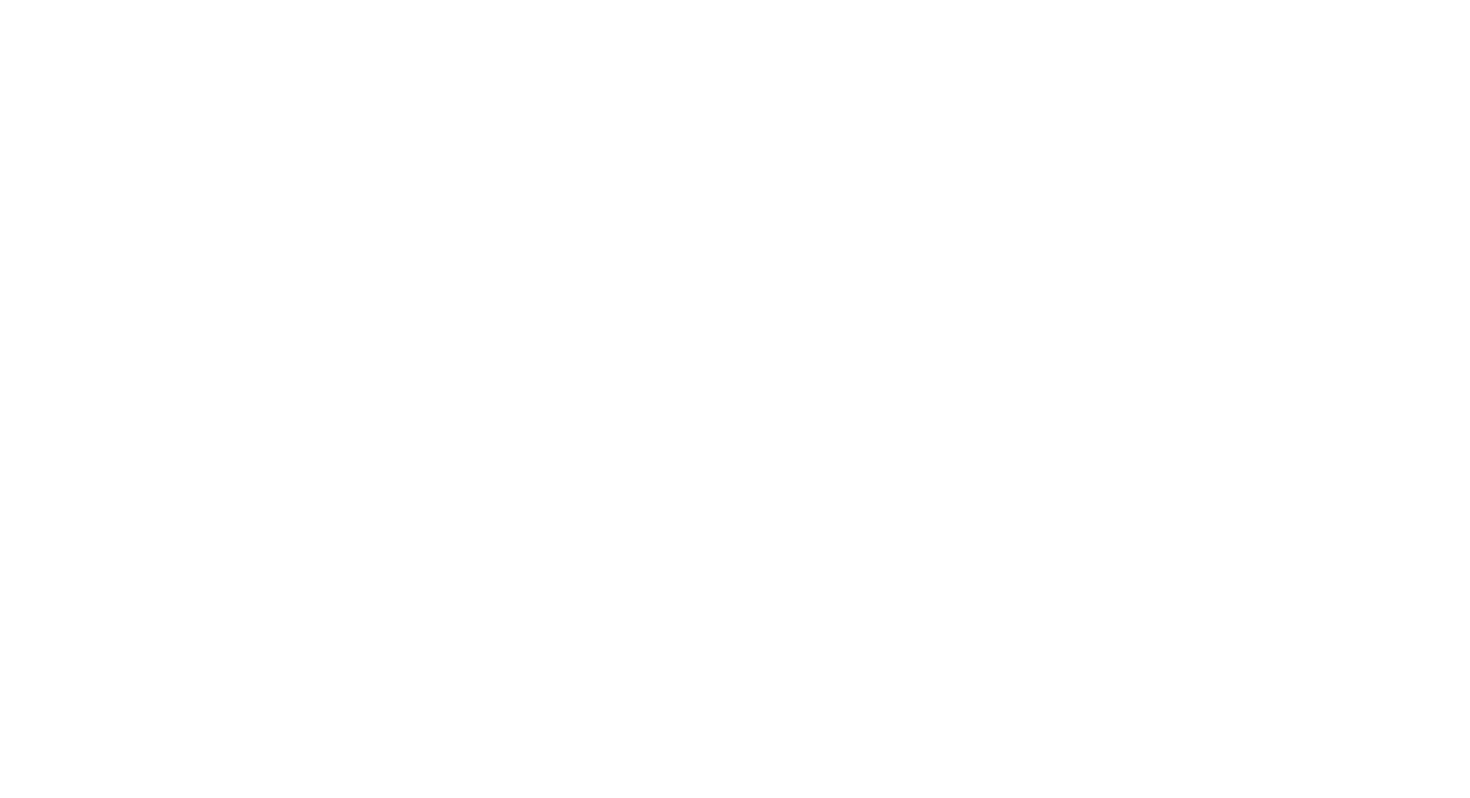 scroll, scrollTop: 0, scrollLeft: 0, axis: both 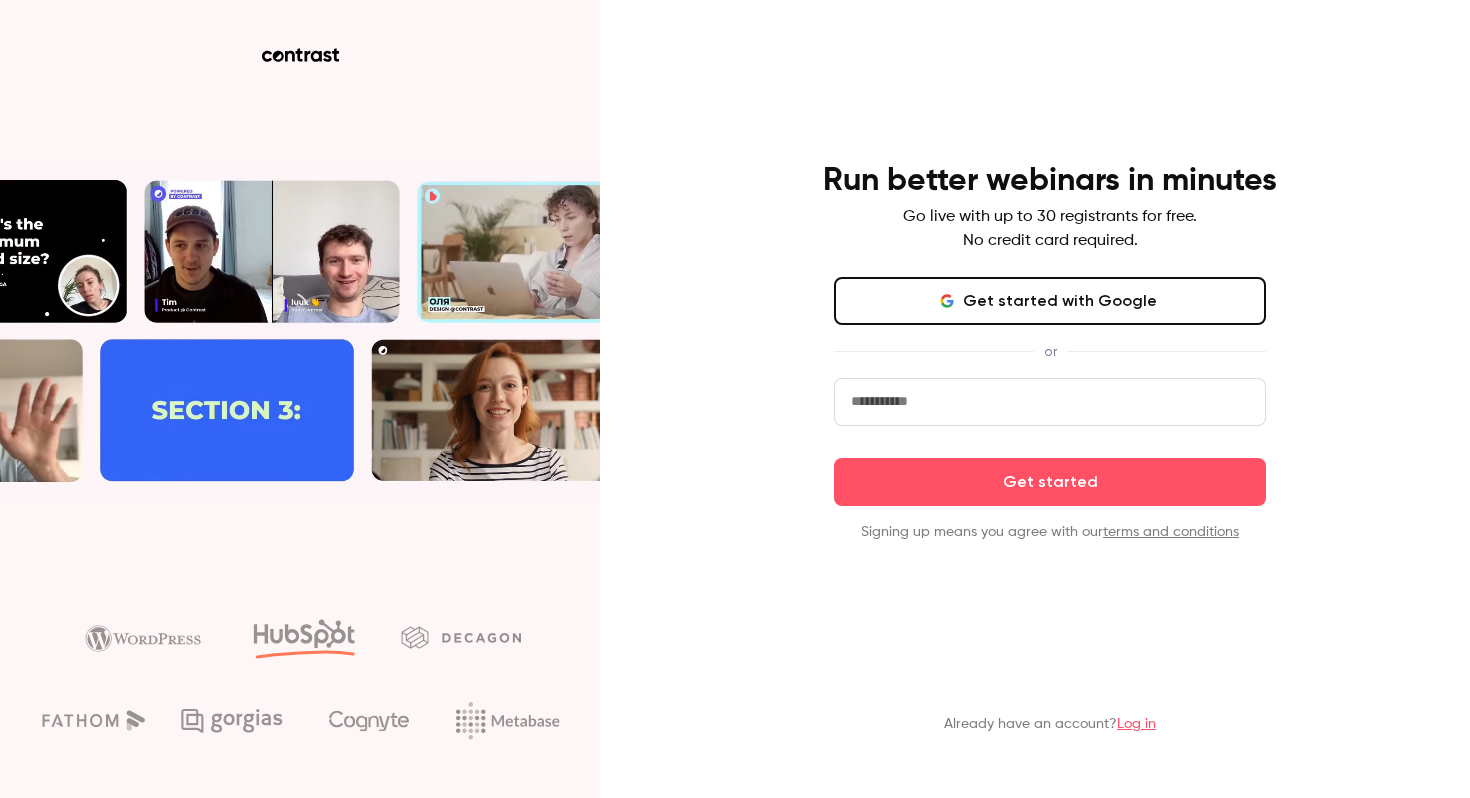 click at bounding box center [1050, 402] 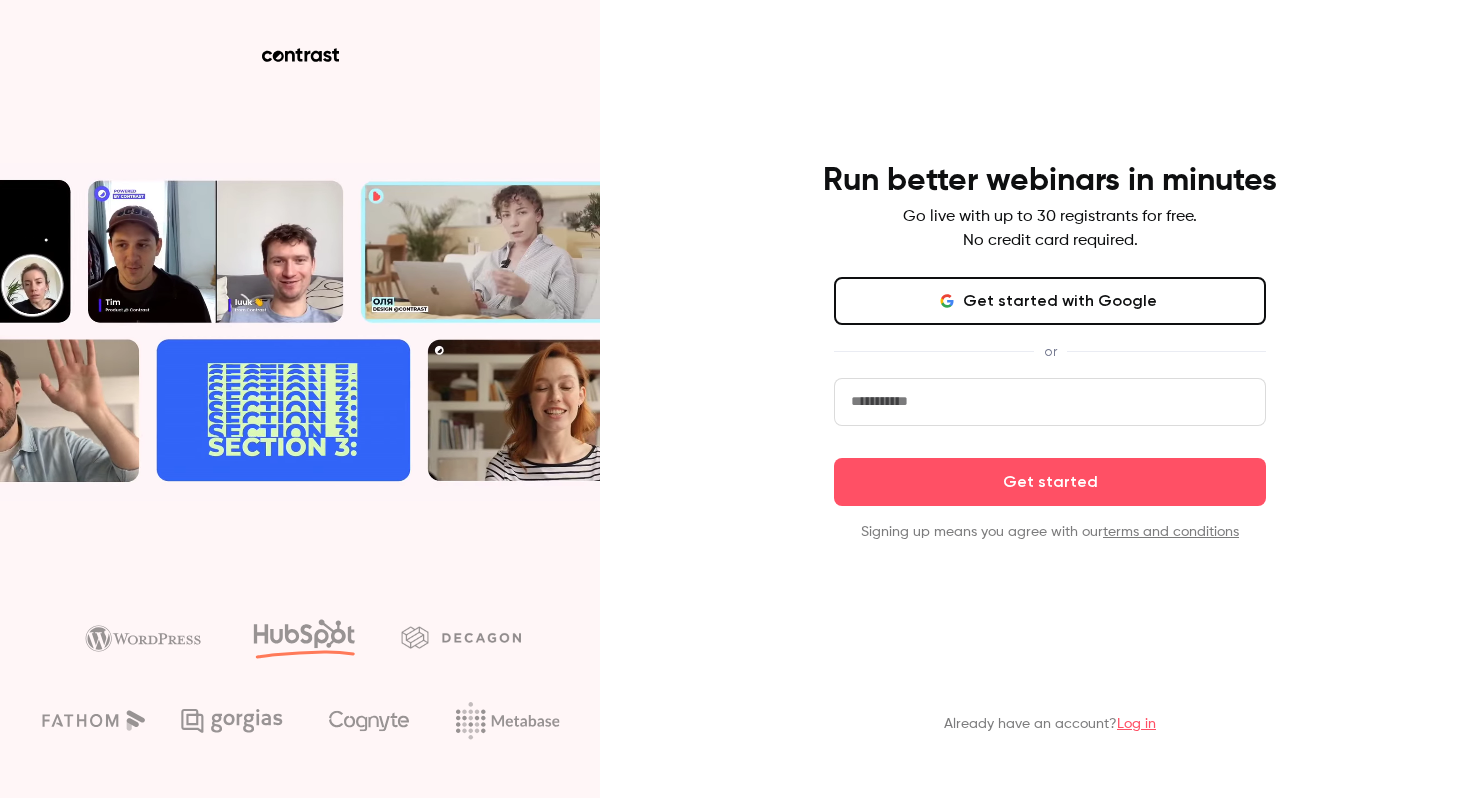type on "**********" 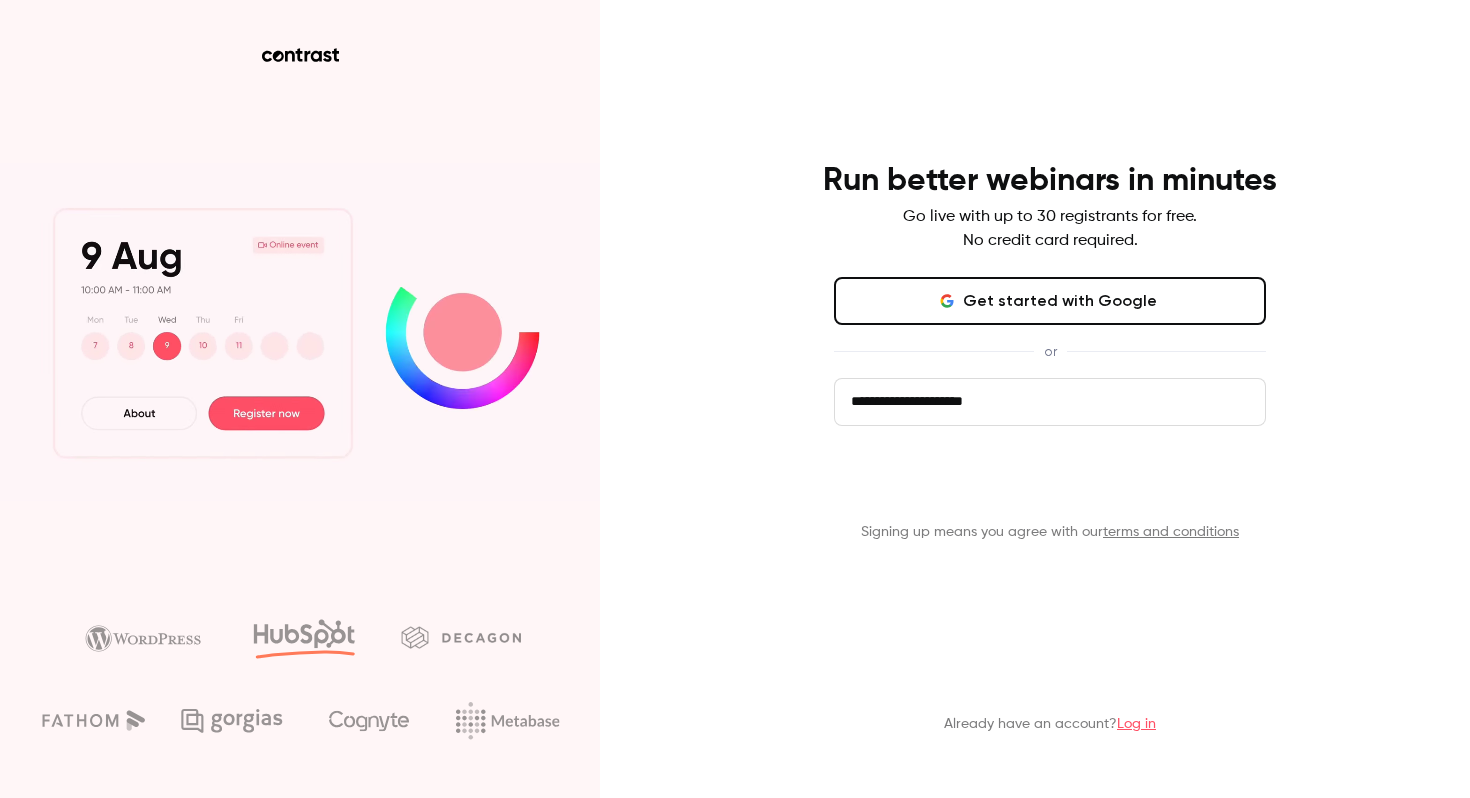 click on "Get started" at bounding box center (1050, 482) 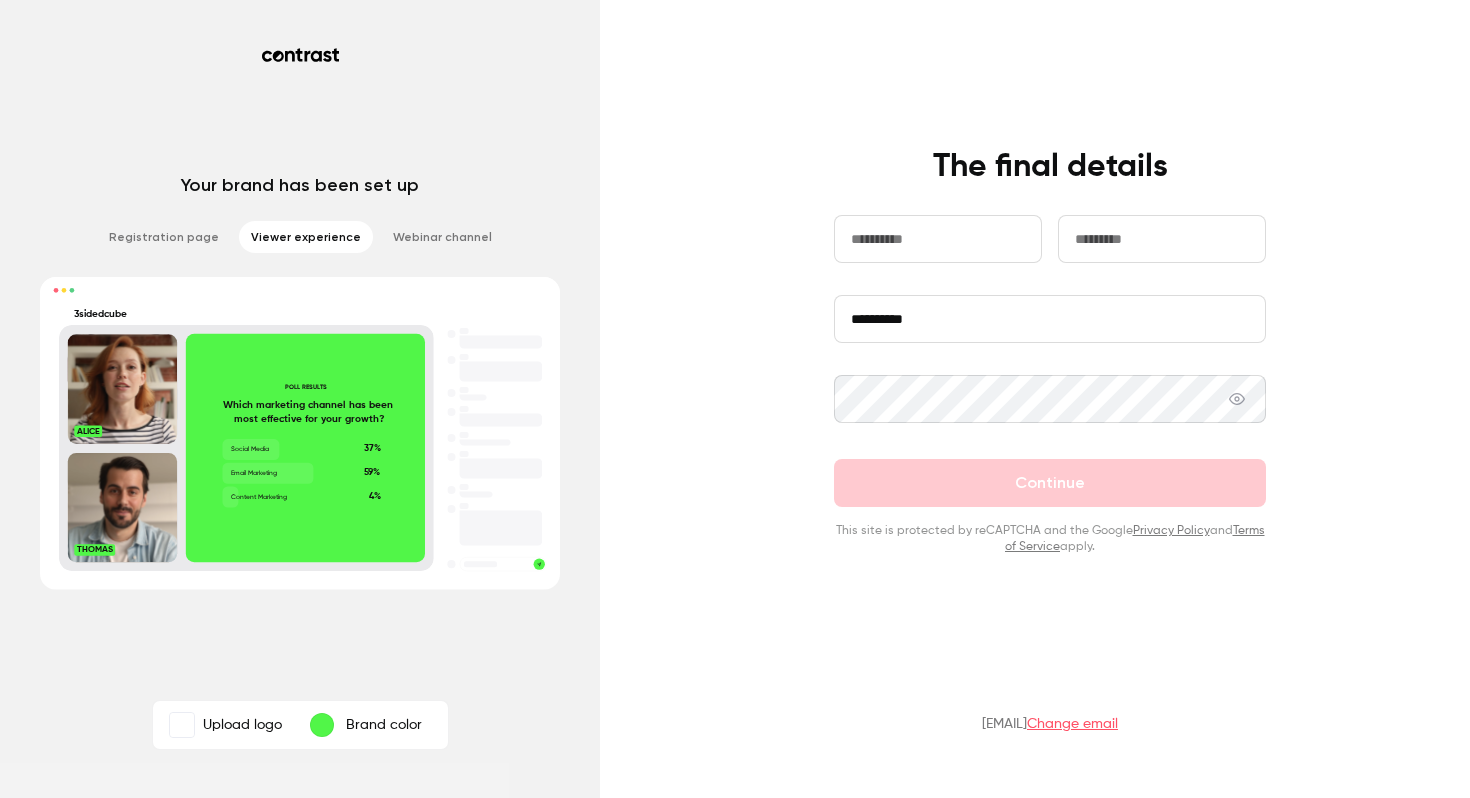 click on "**********" at bounding box center [735, 399] 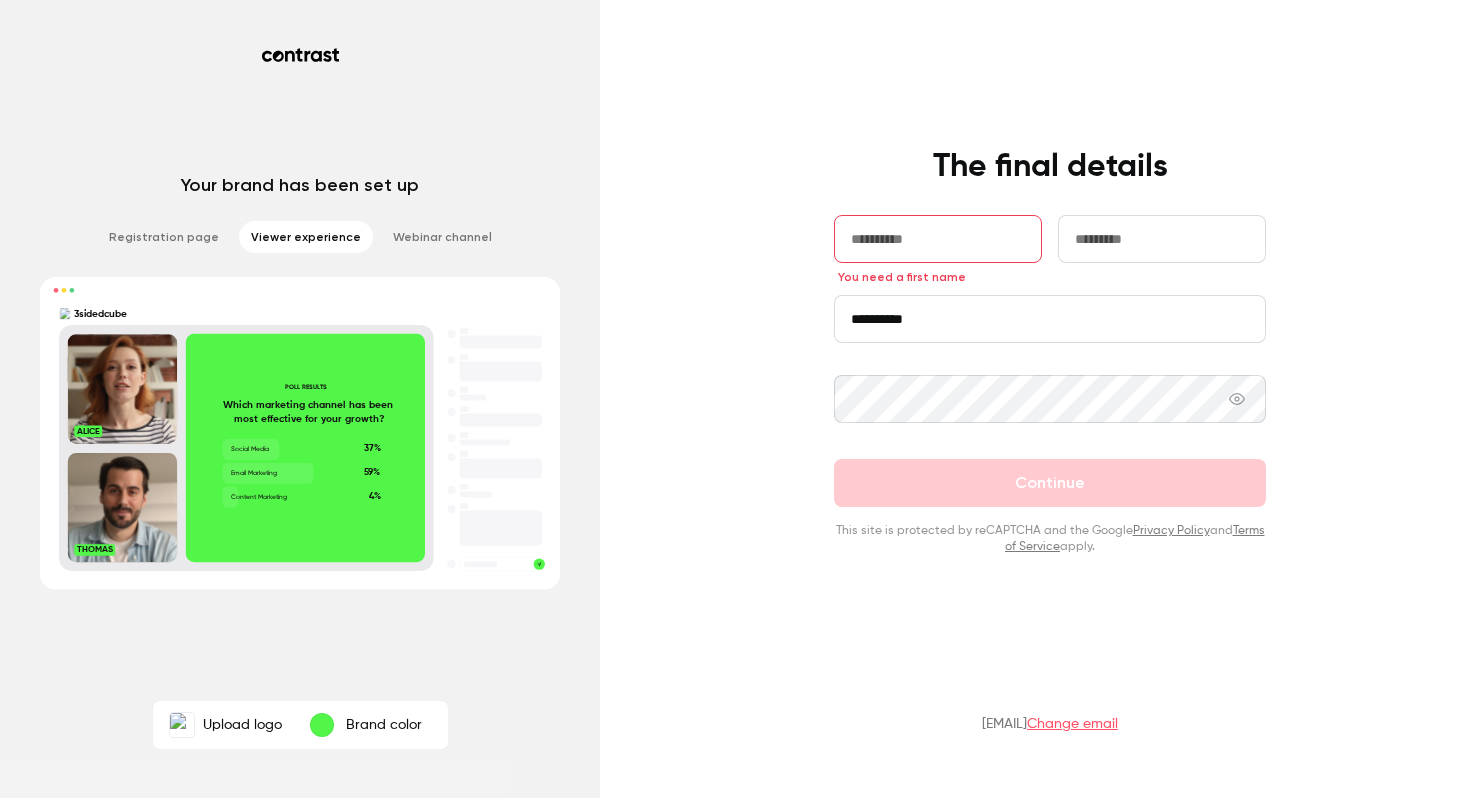 click on "Your brand has been set up Registration page Viewer experience Webinar channel 3sidedcube 3sidedcube POLL RESULTS Which marketing channel has been most effective for your growth? Social Media 37% Email Marketing 59% Content Marketing 4% [FIRST] [LAST] 3sidedcube 3sidedcube 3sidedcube Upload logo Brand color" at bounding box center (300, 399) 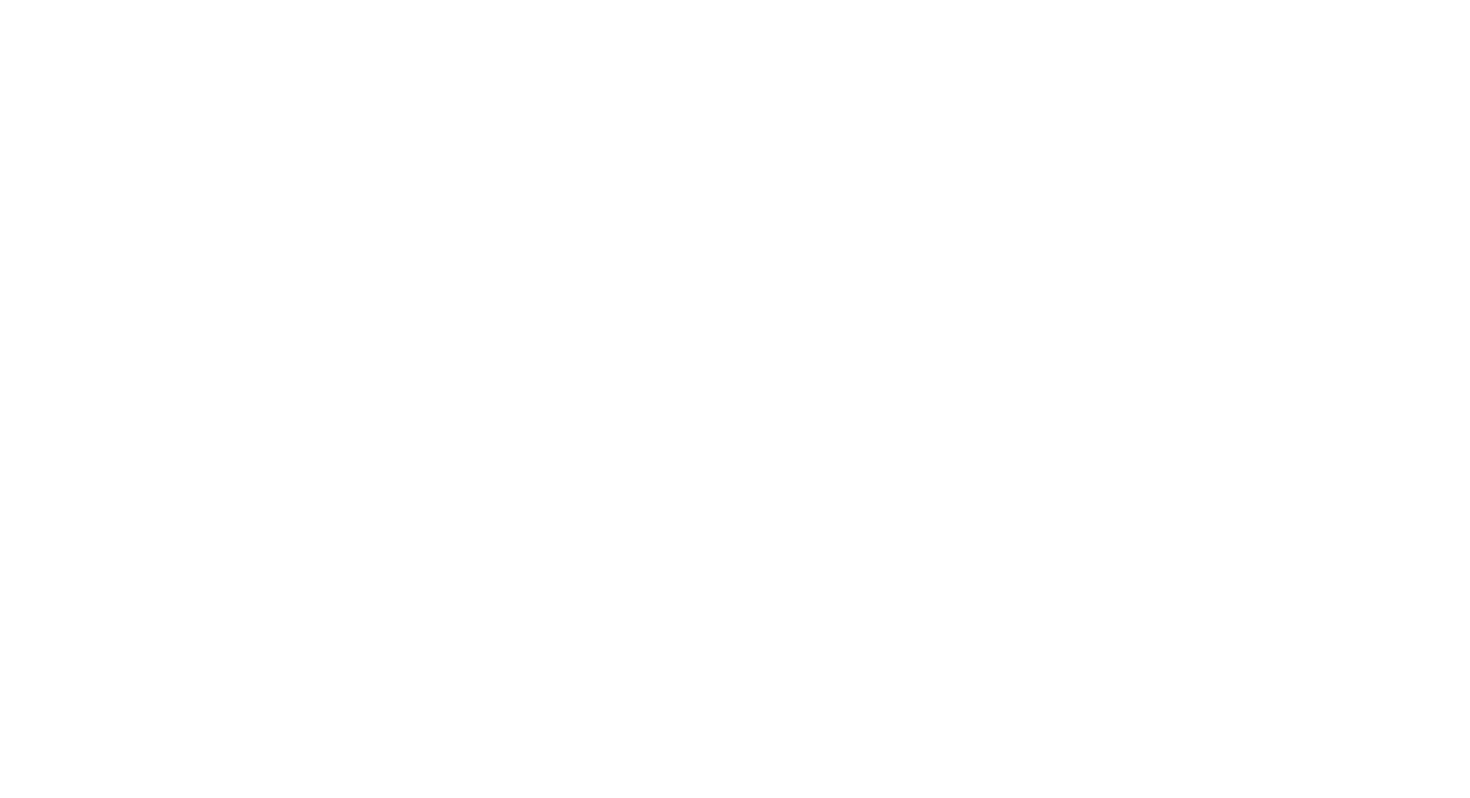 scroll, scrollTop: 0, scrollLeft: 0, axis: both 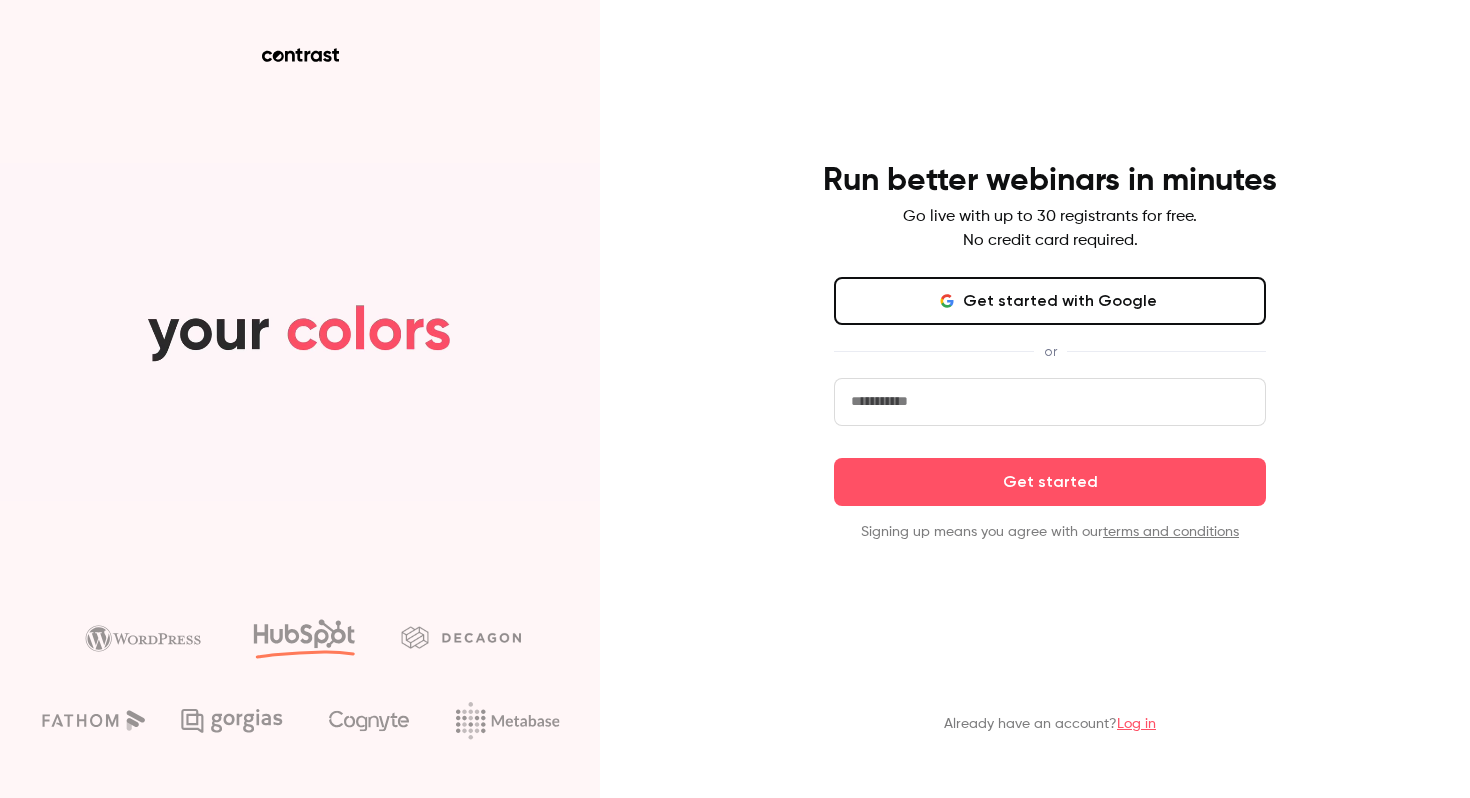 click on "Log in" at bounding box center (1136, 724) 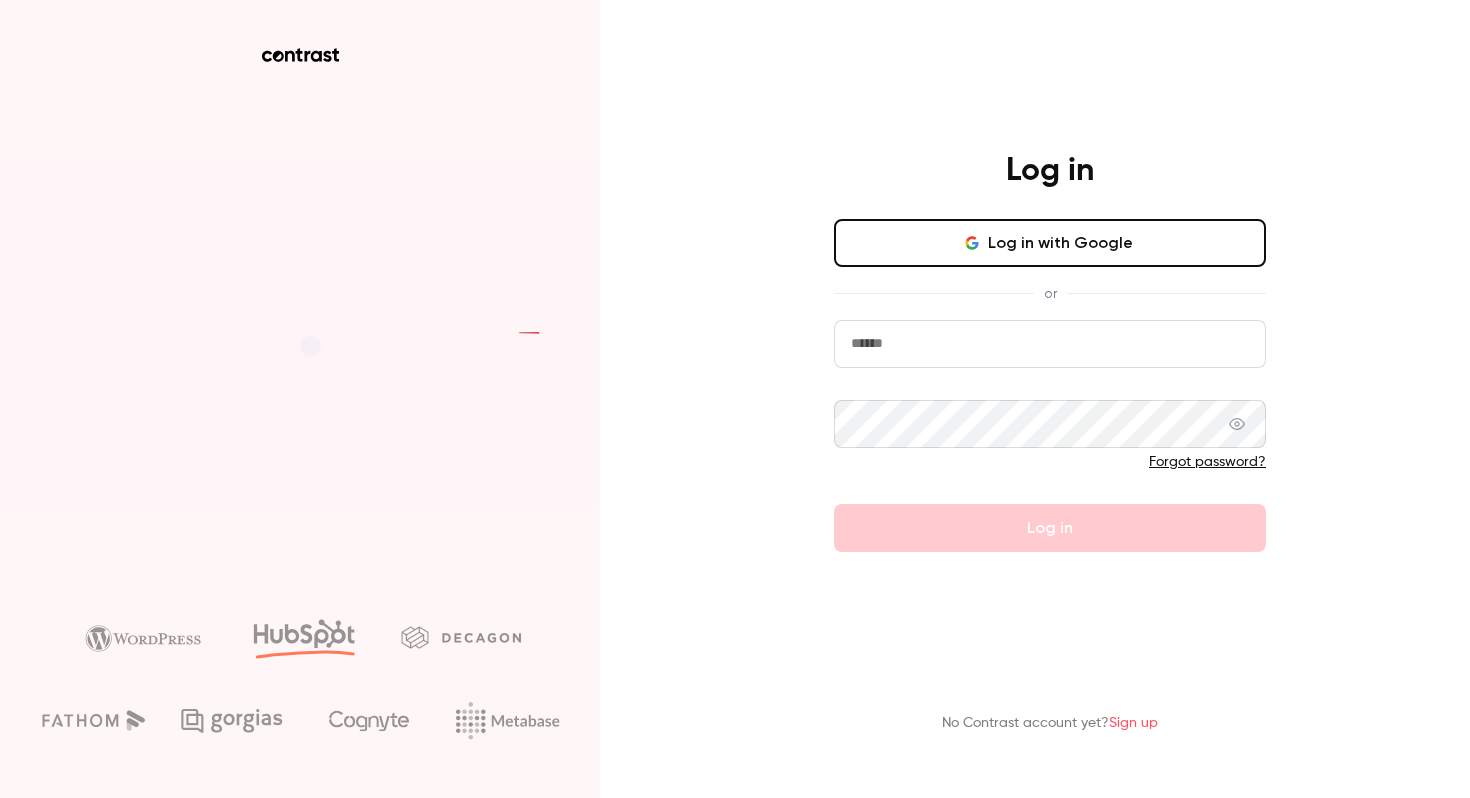 type on "**********" 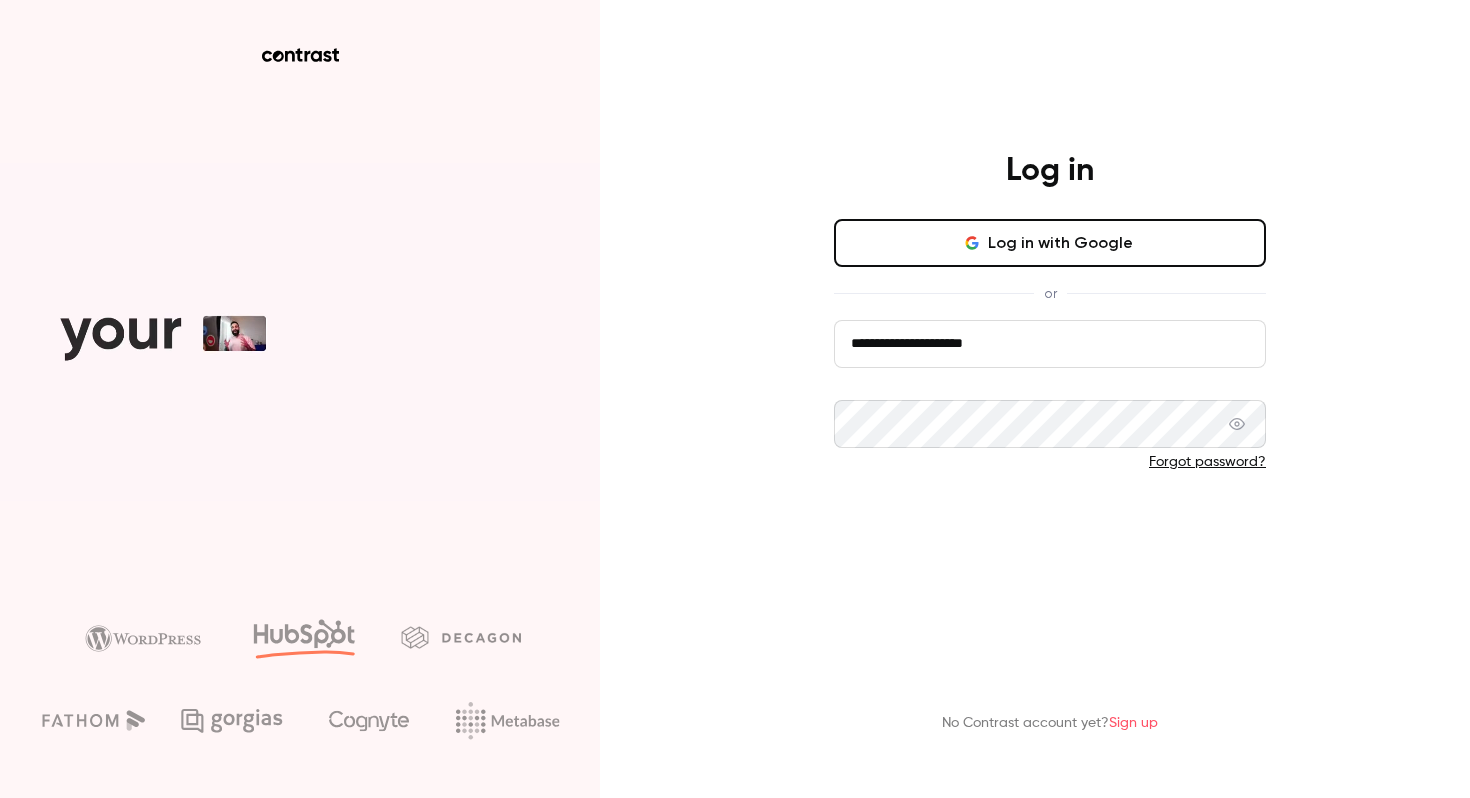 click on "Log in" at bounding box center (1050, 528) 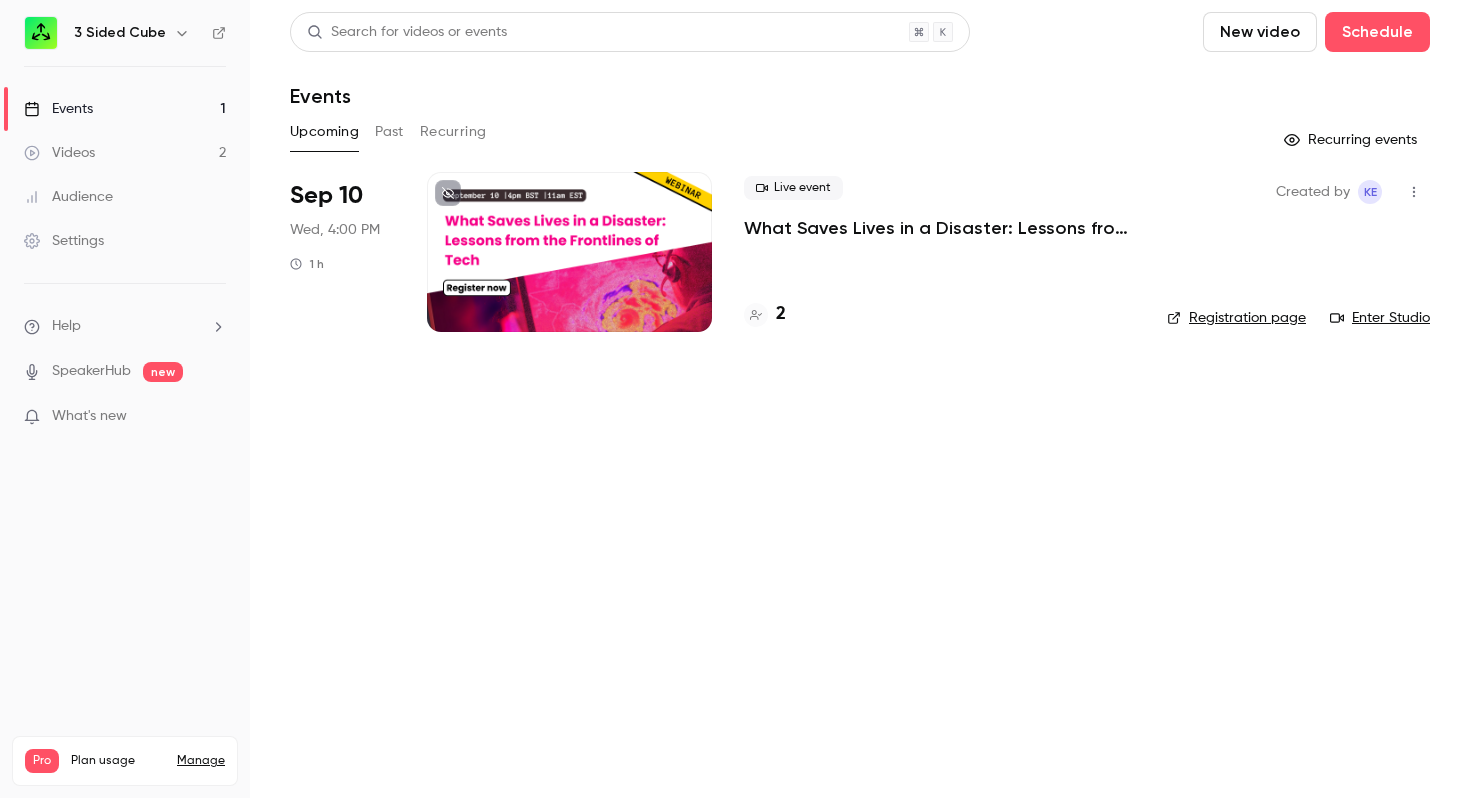 click on "What Saves Lives in a Disaster: Lessons from the Frontlines of Tech" at bounding box center [939, 228] 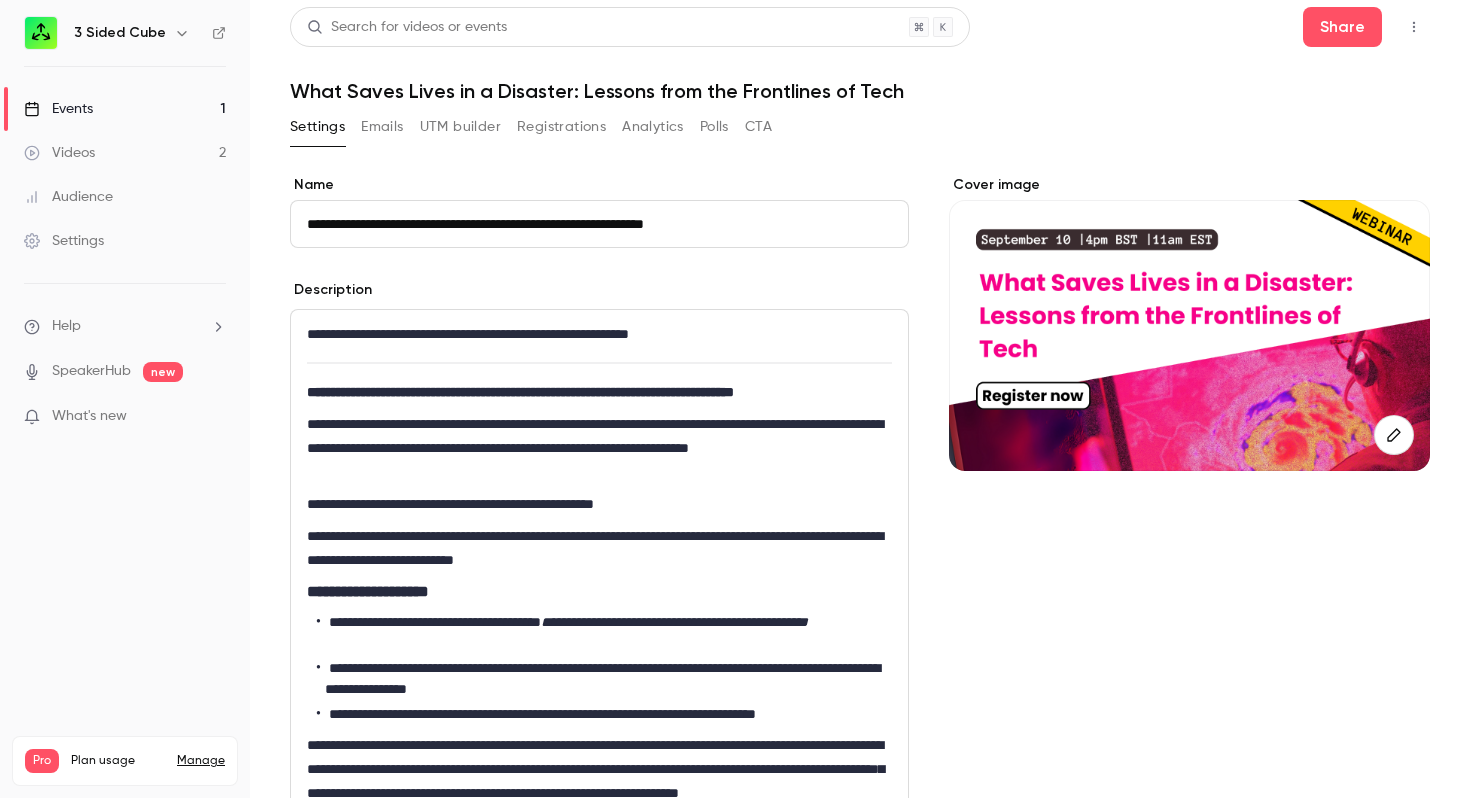 scroll, scrollTop: 0, scrollLeft: 0, axis: both 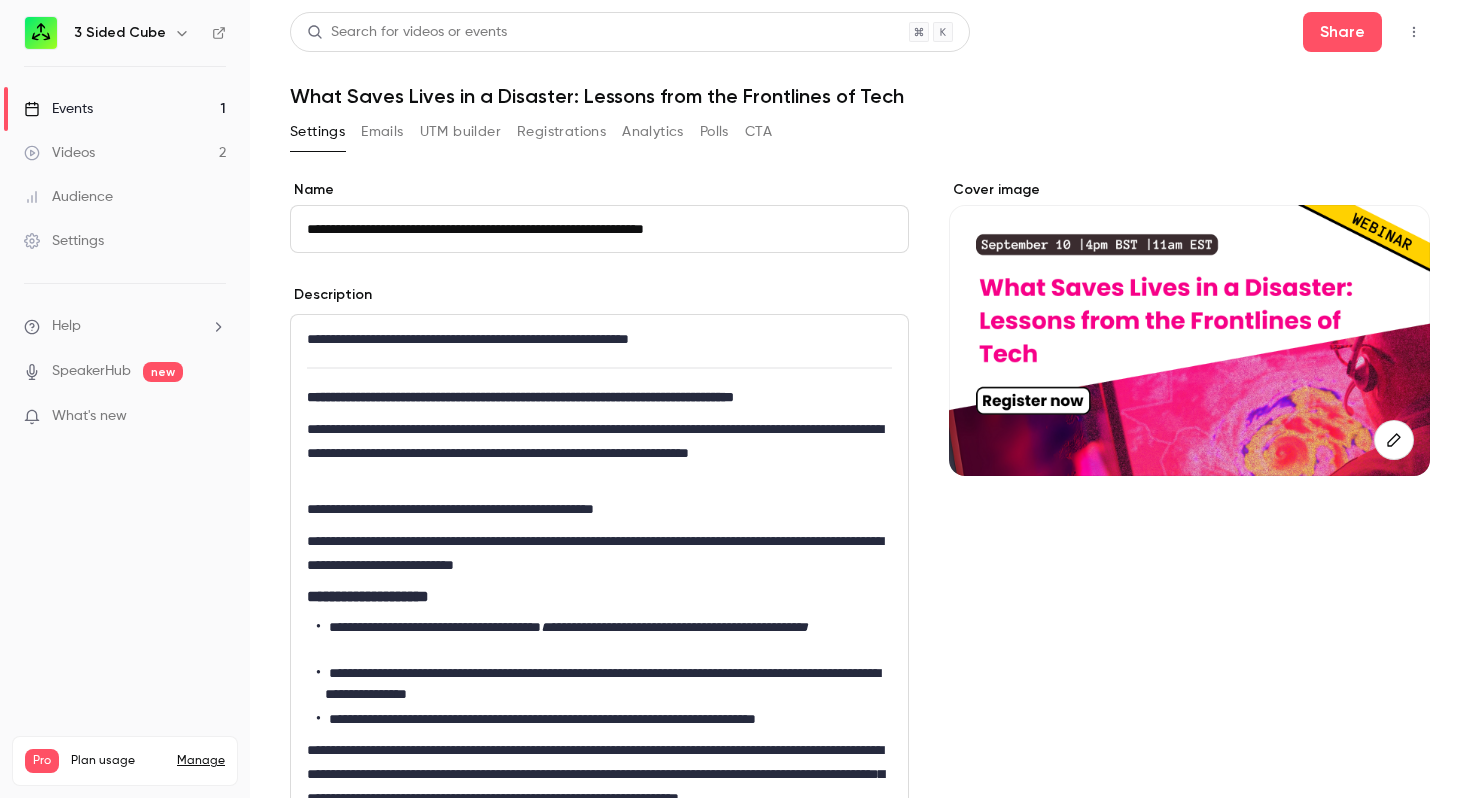 click on "Events 1" at bounding box center (125, 109) 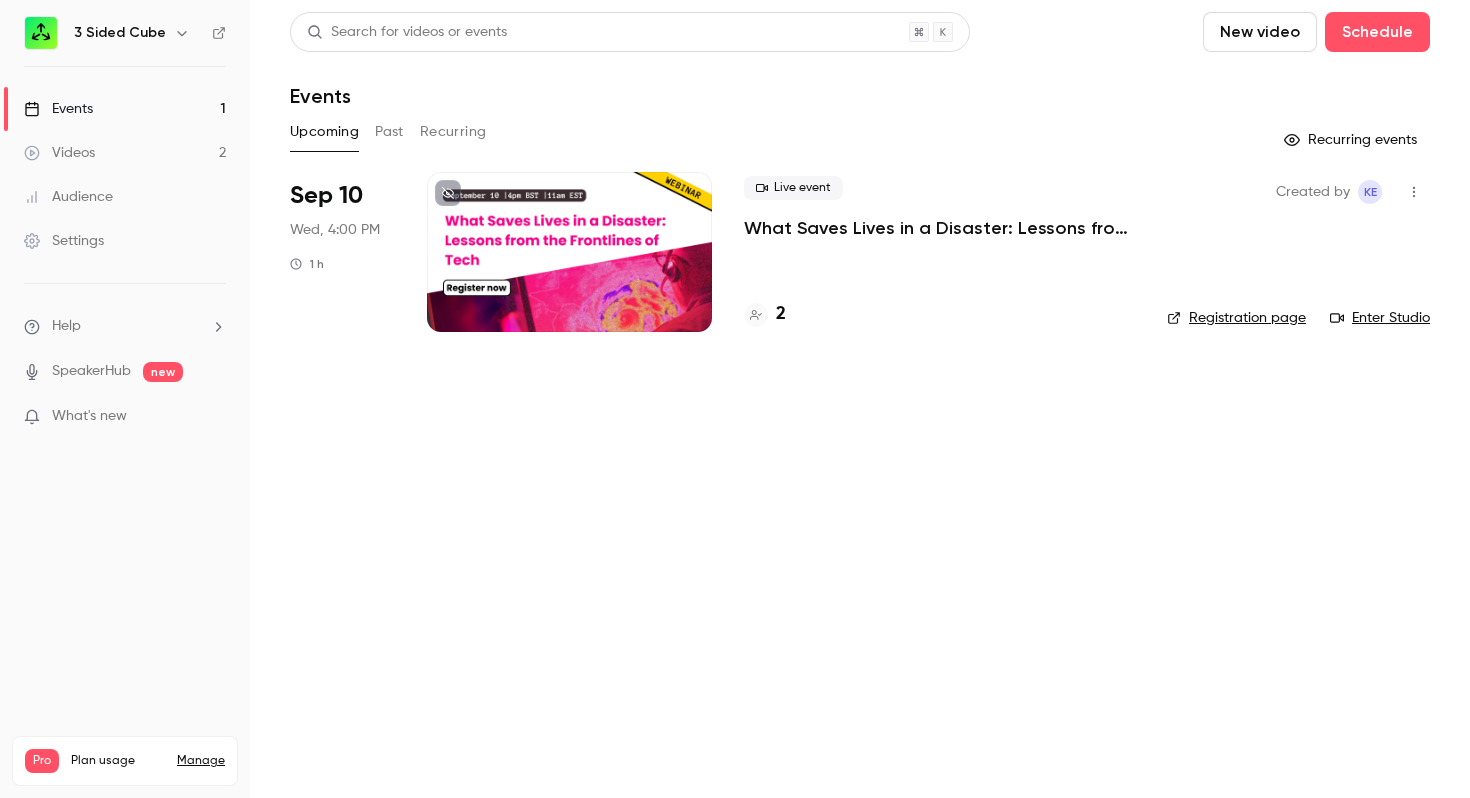 click on "Past" at bounding box center (389, 132) 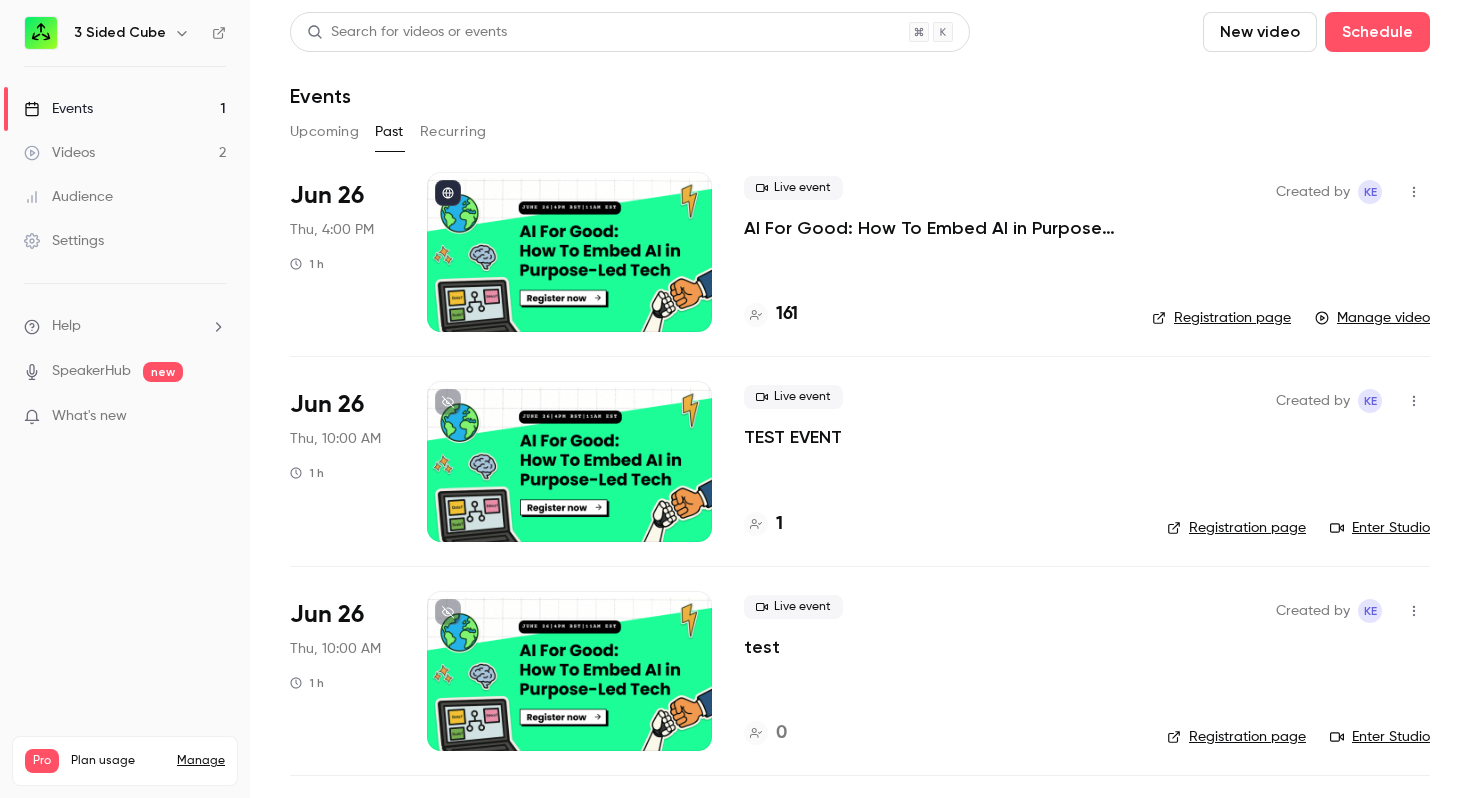 scroll, scrollTop: 91, scrollLeft: 0, axis: vertical 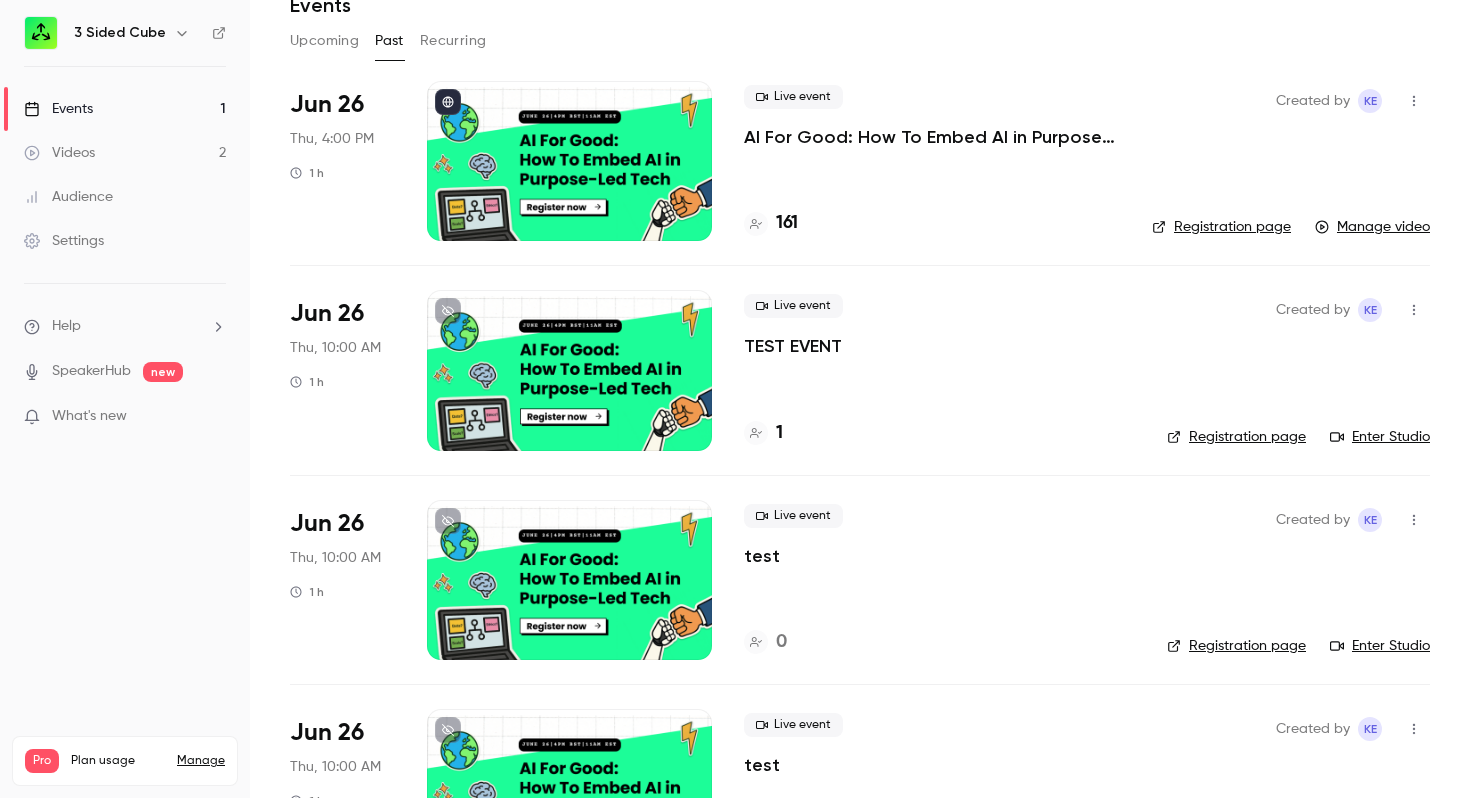 click 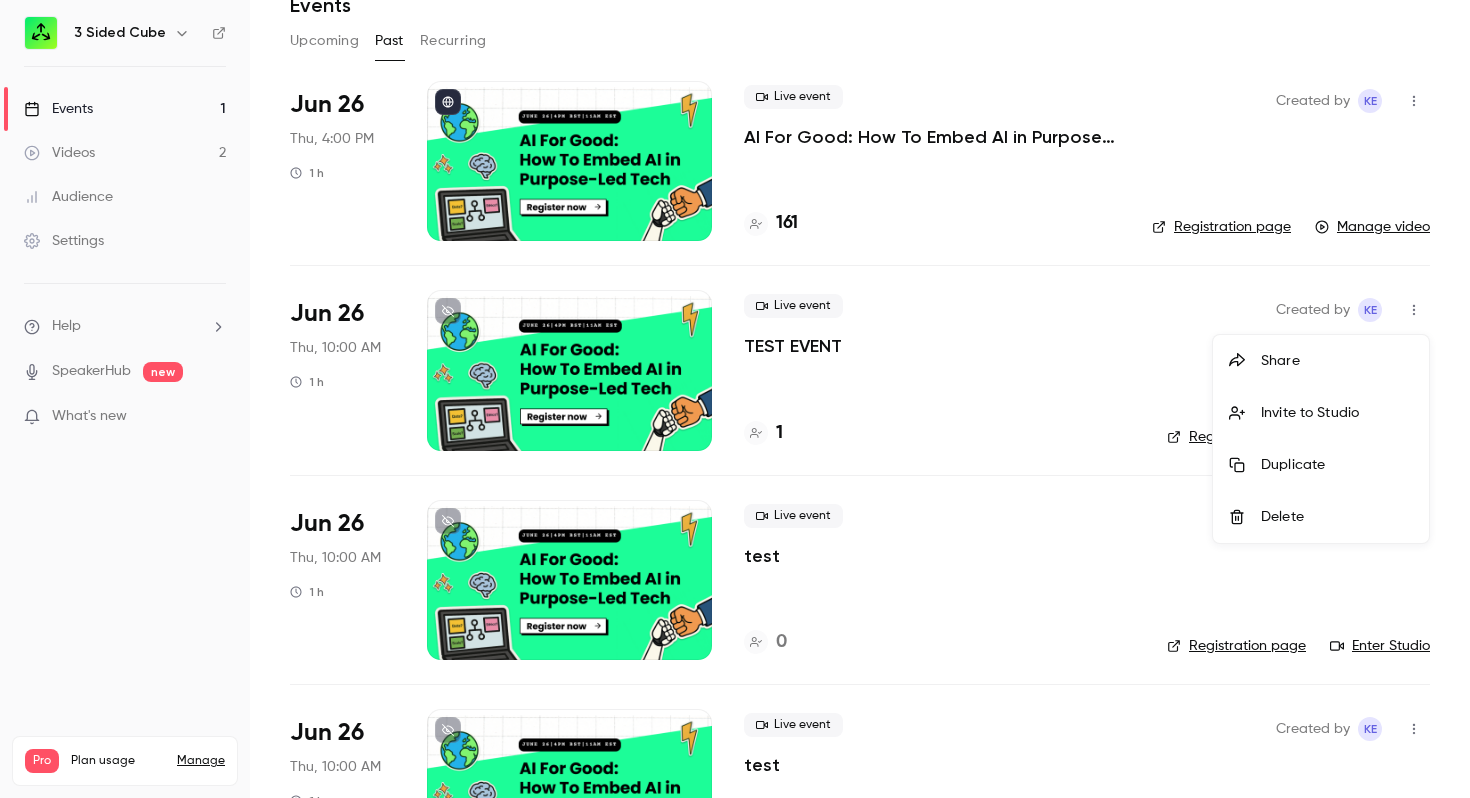 click on "Delete" at bounding box center [1337, 517] 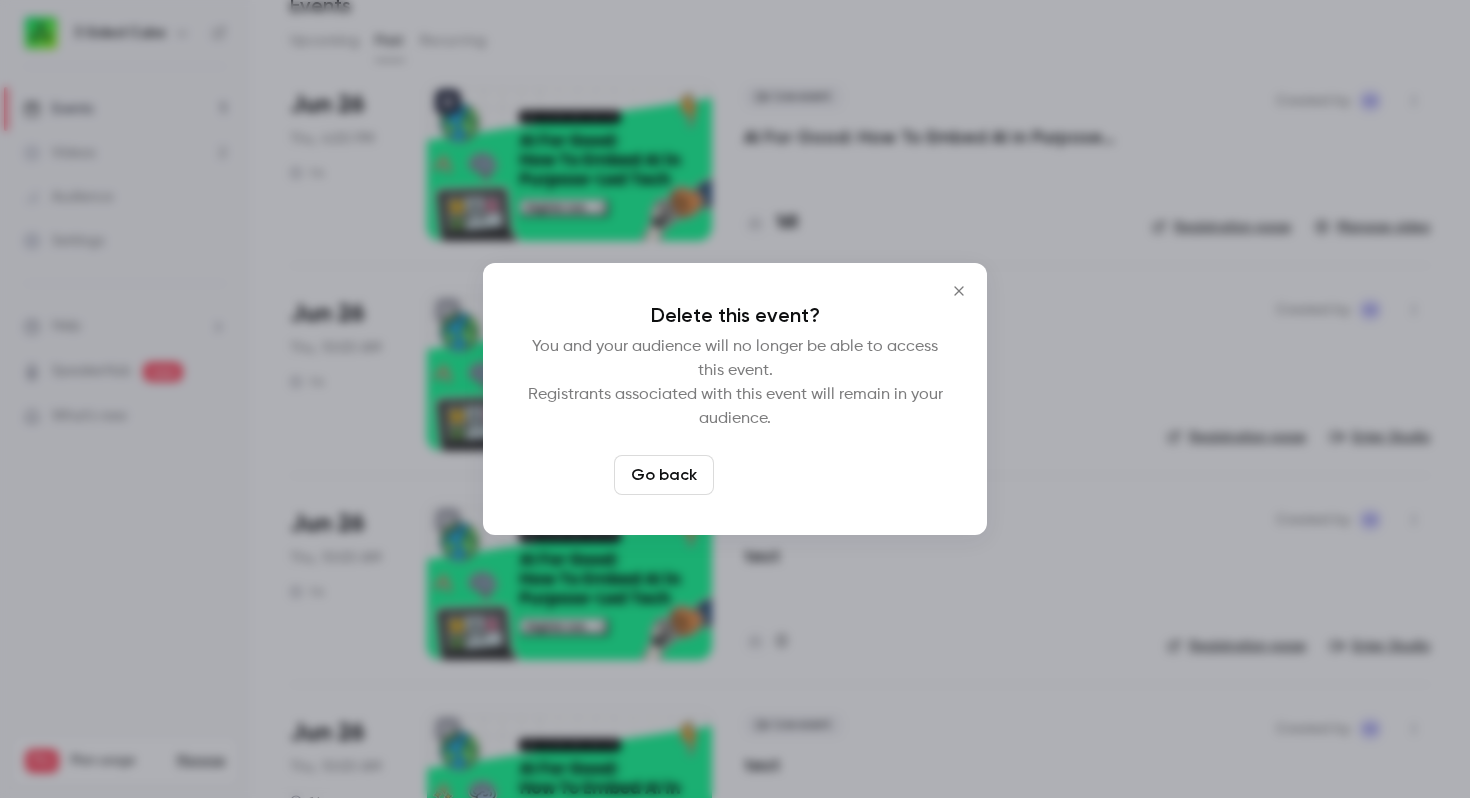 click on "Delete event" at bounding box center (789, 475) 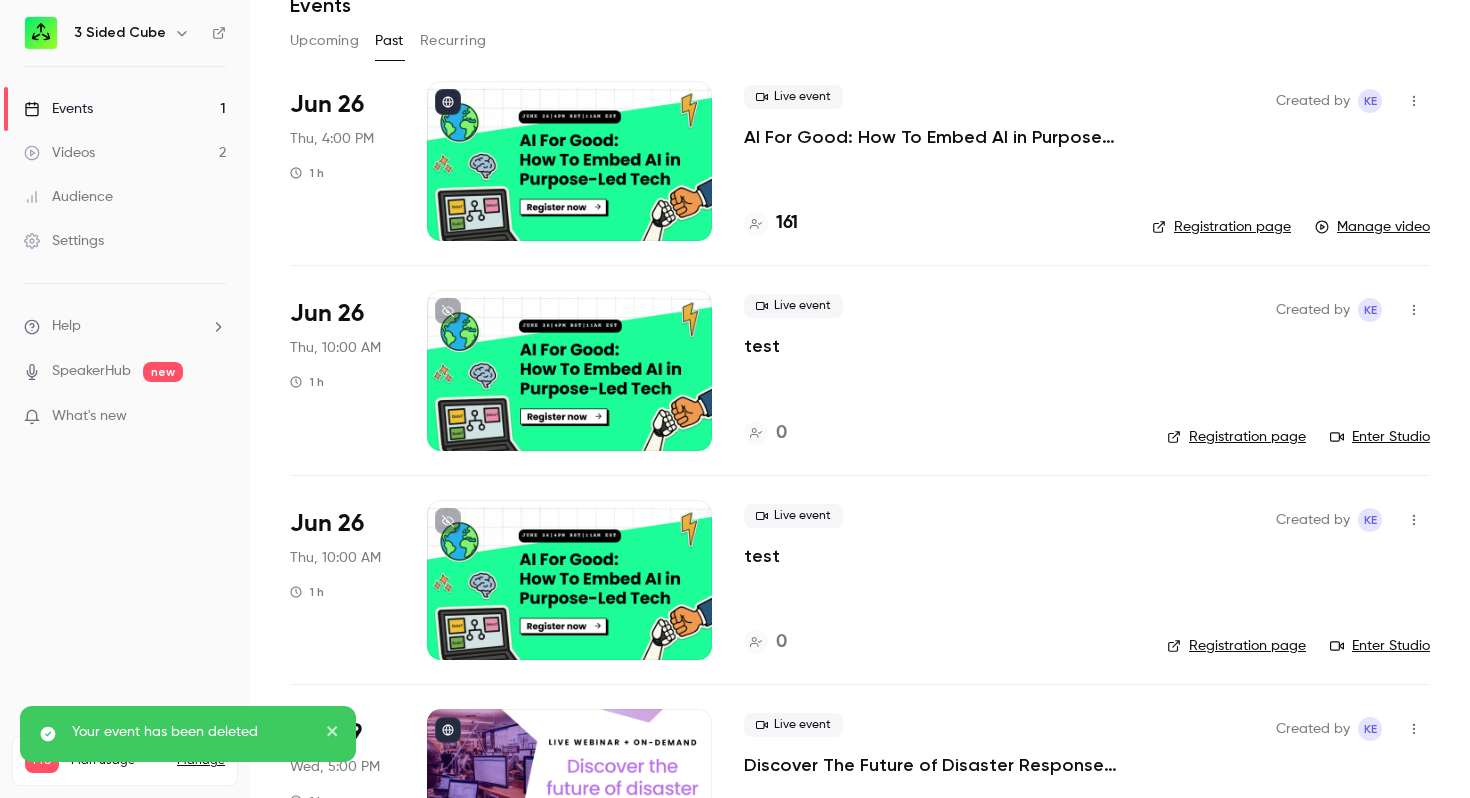 click 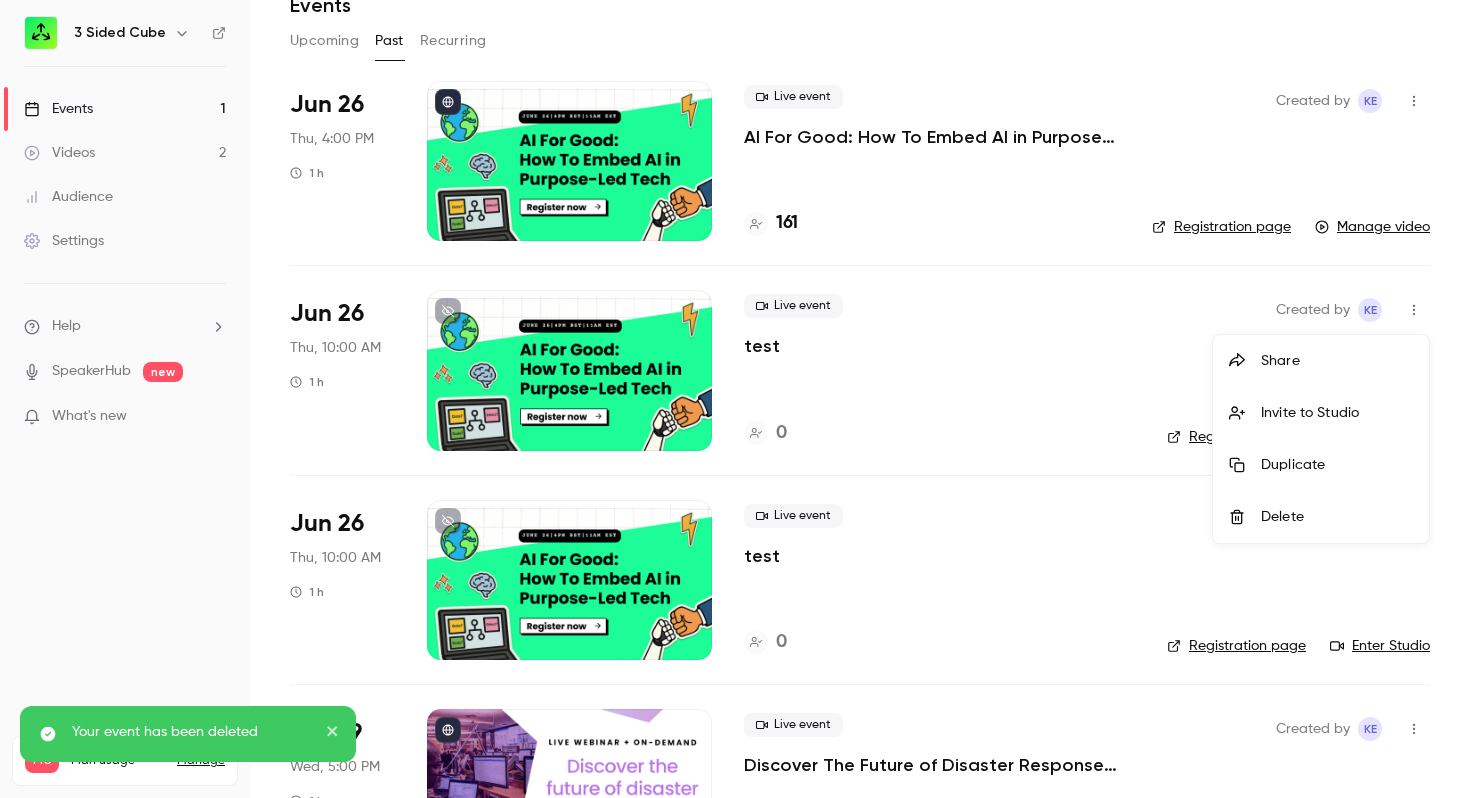 click on "Delete" at bounding box center [1337, 517] 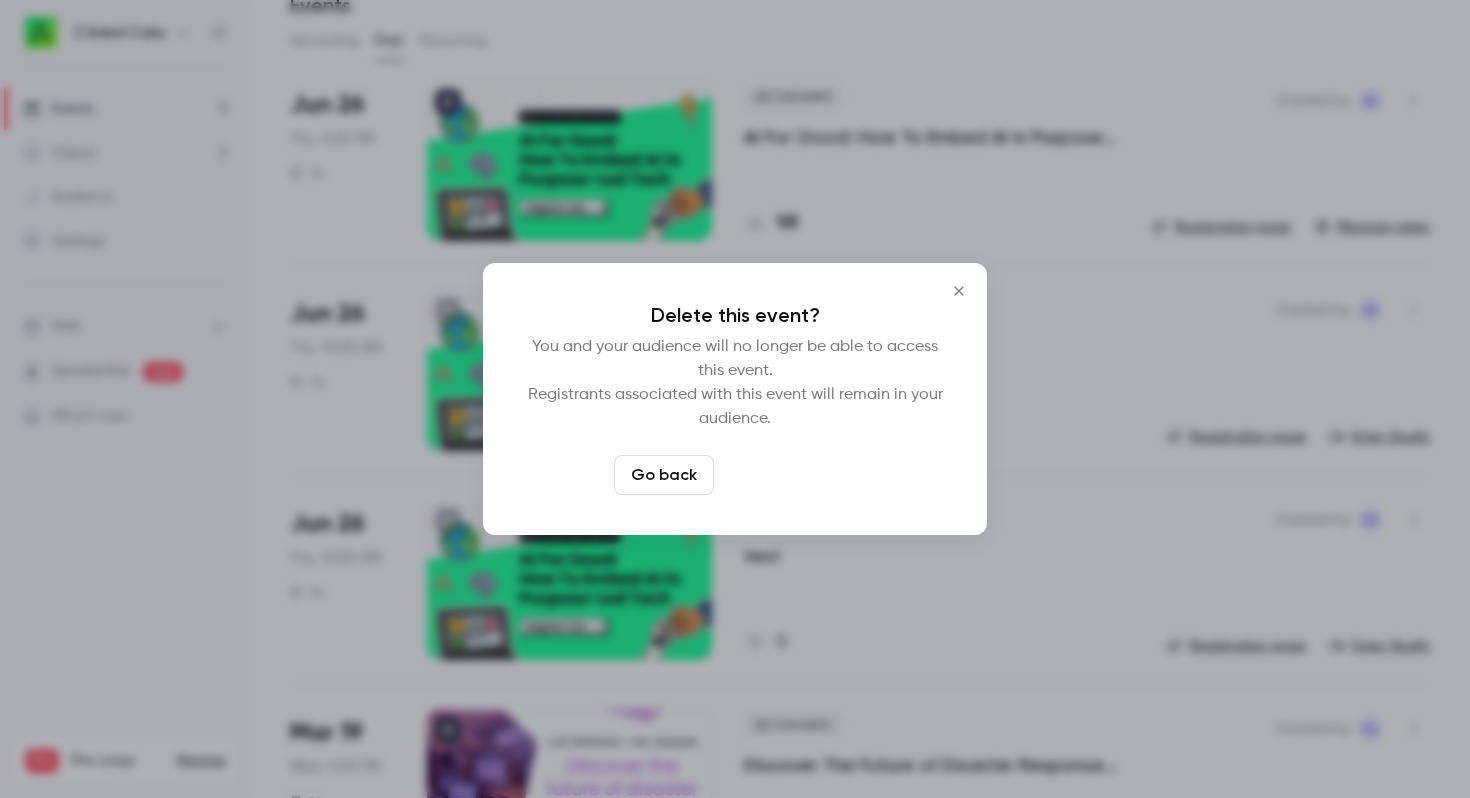 click on "Delete event" at bounding box center (789, 475) 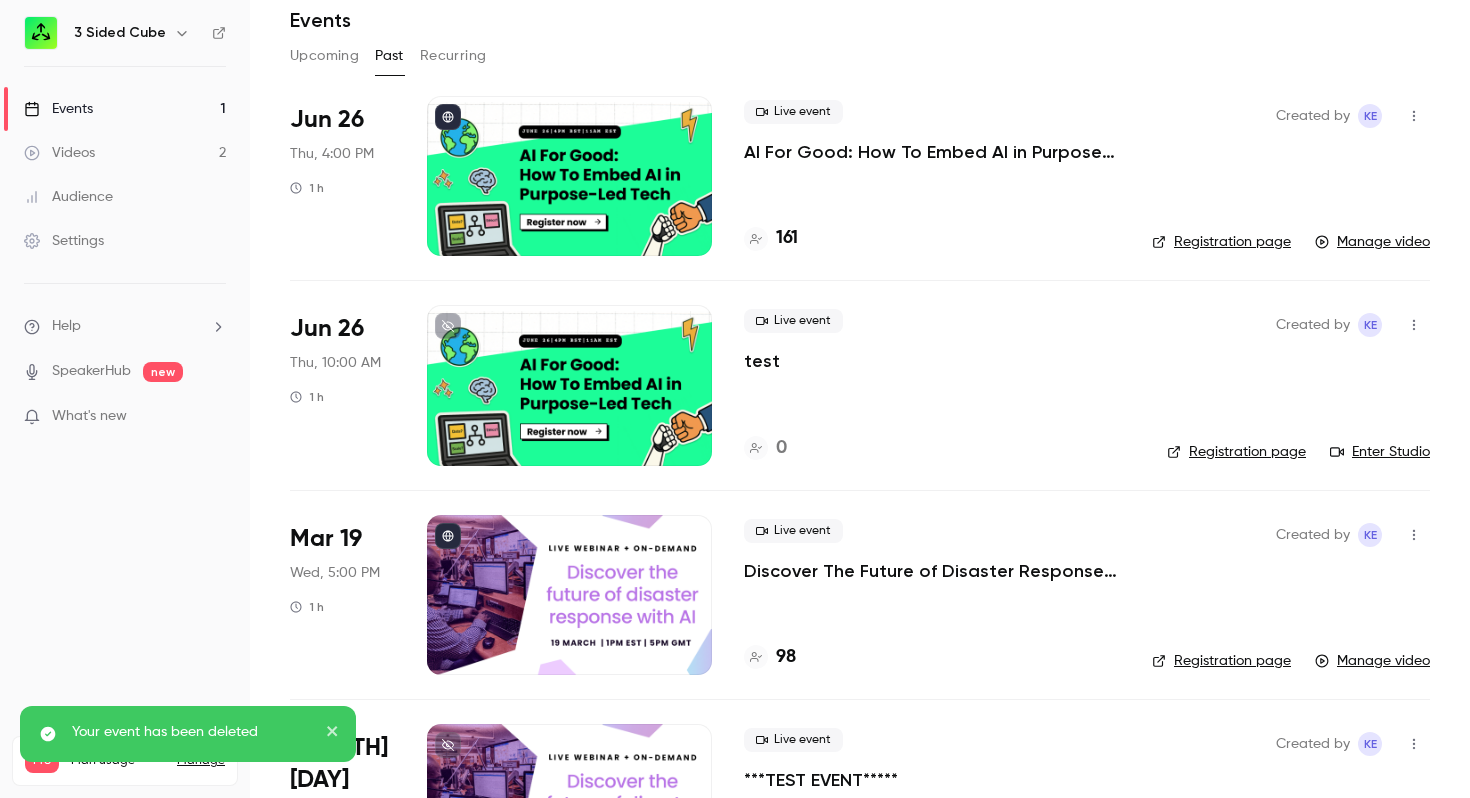 scroll, scrollTop: 77, scrollLeft: 0, axis: vertical 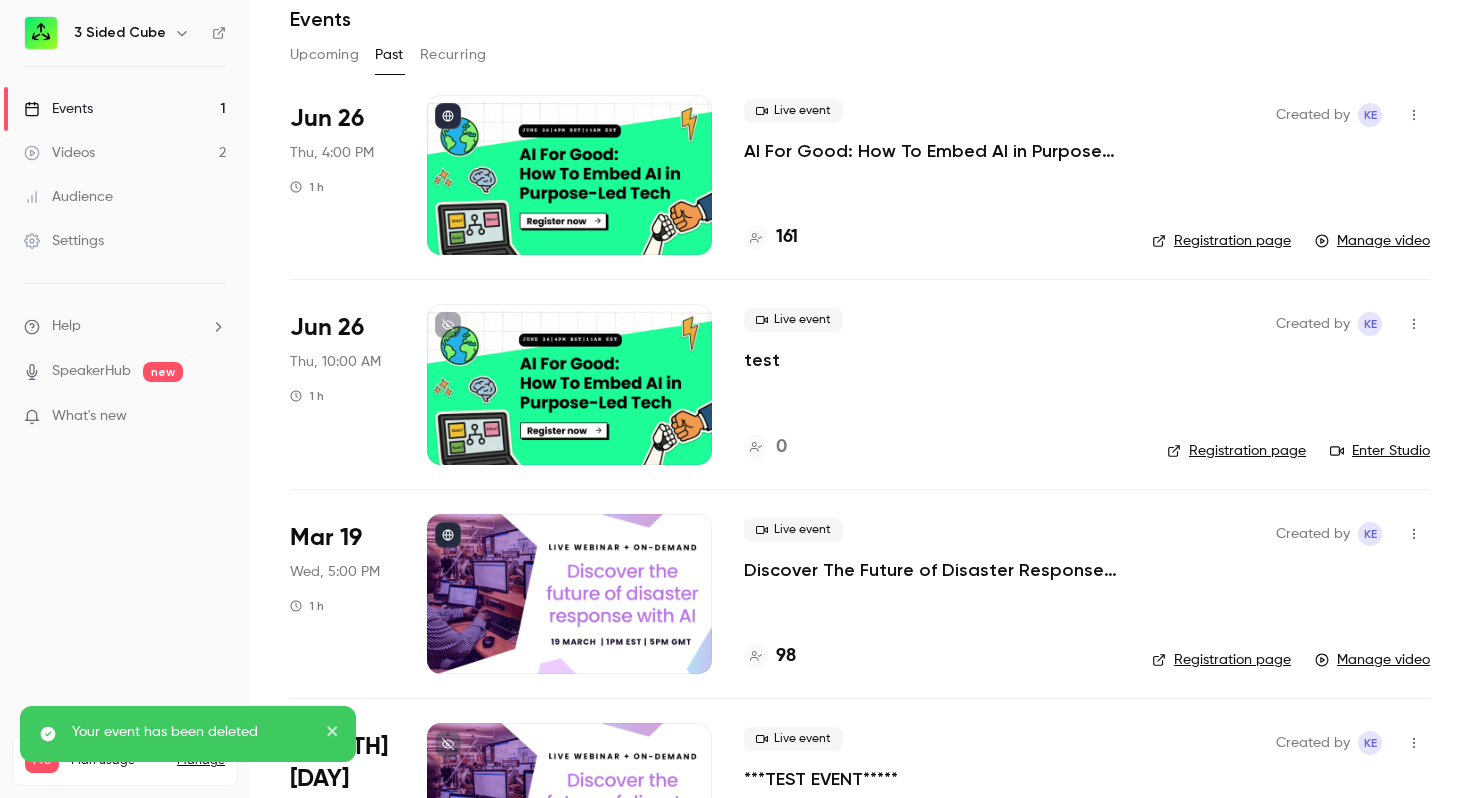 click 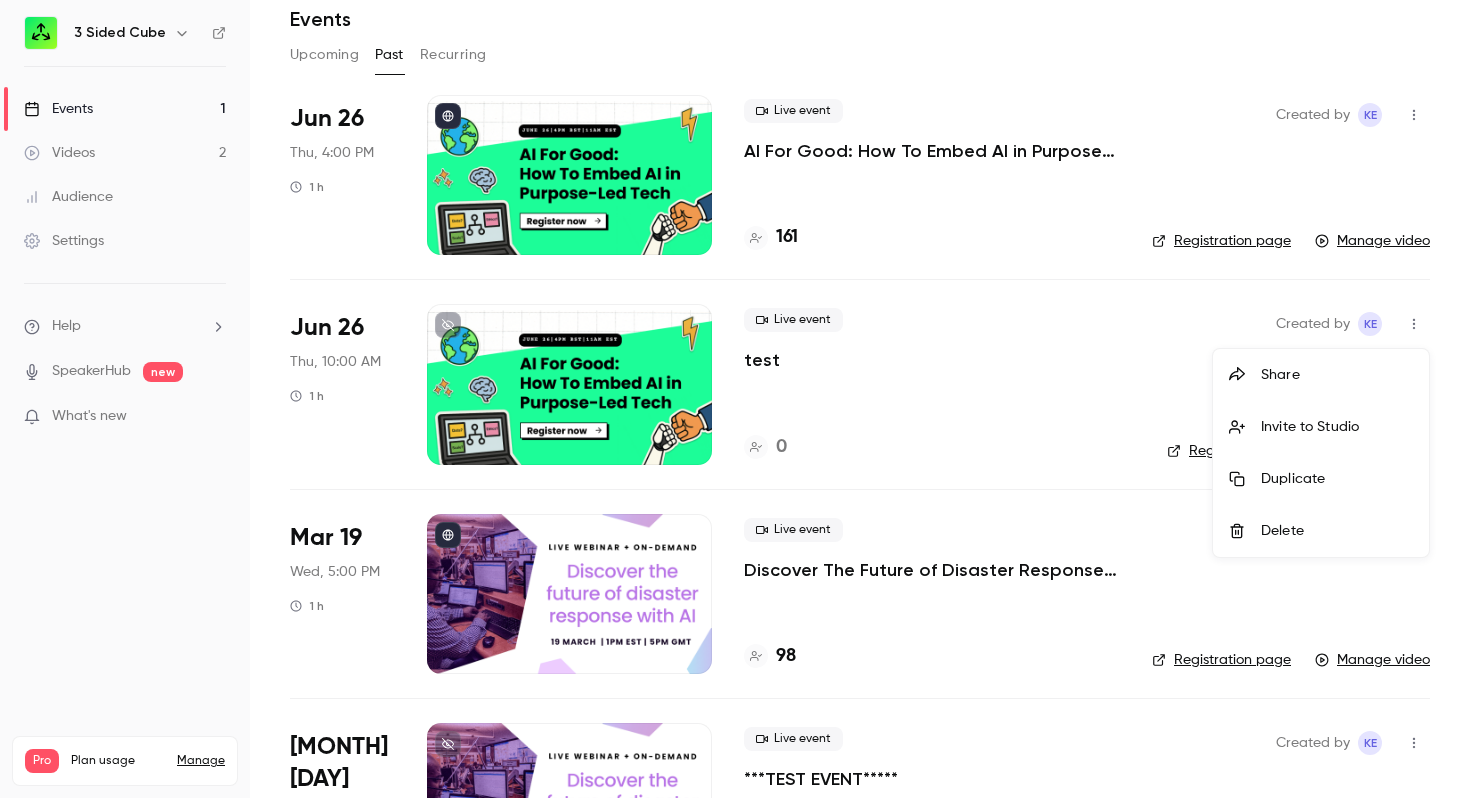 click on "Delete" at bounding box center (1337, 531) 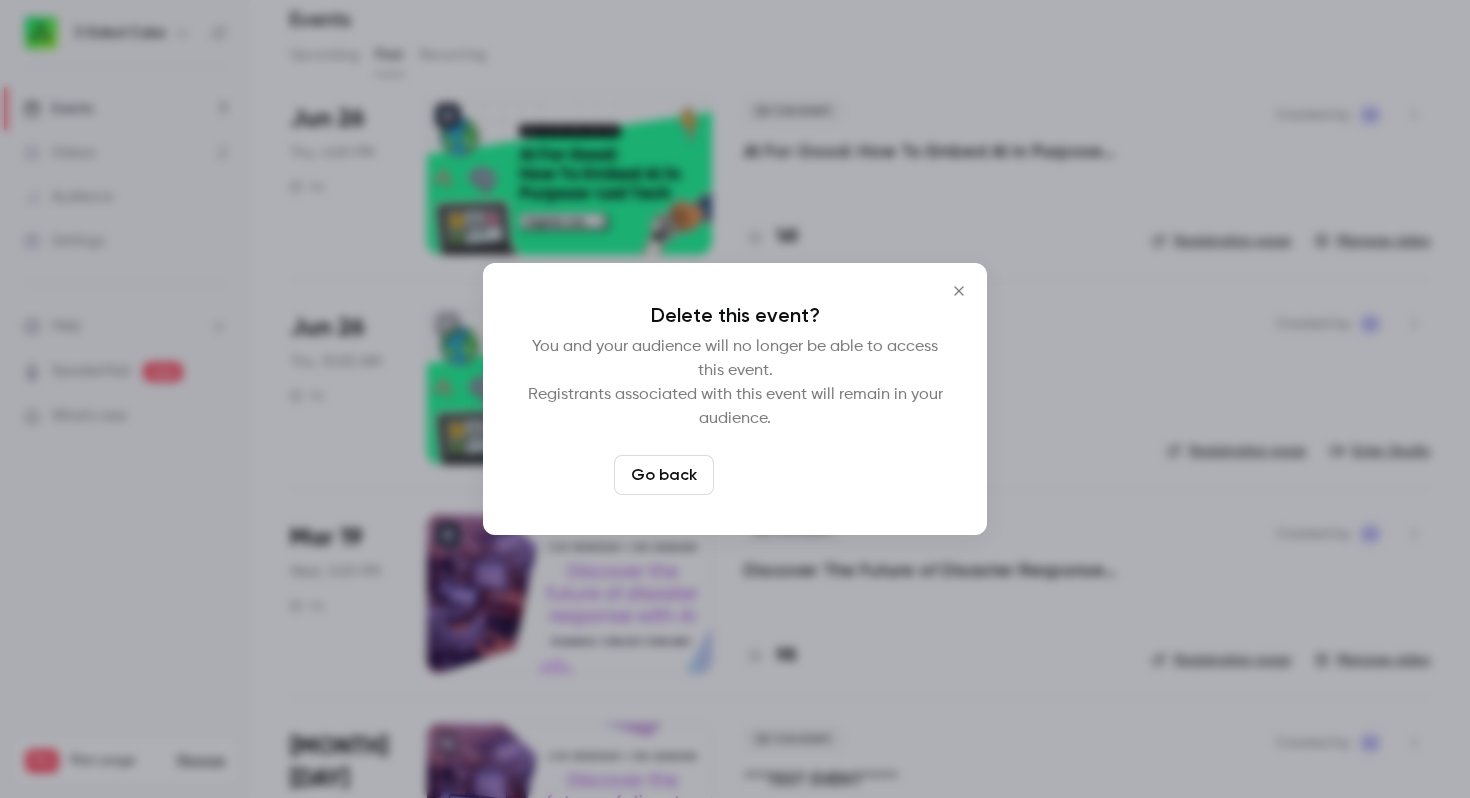 click on "Delete event" at bounding box center (789, 475) 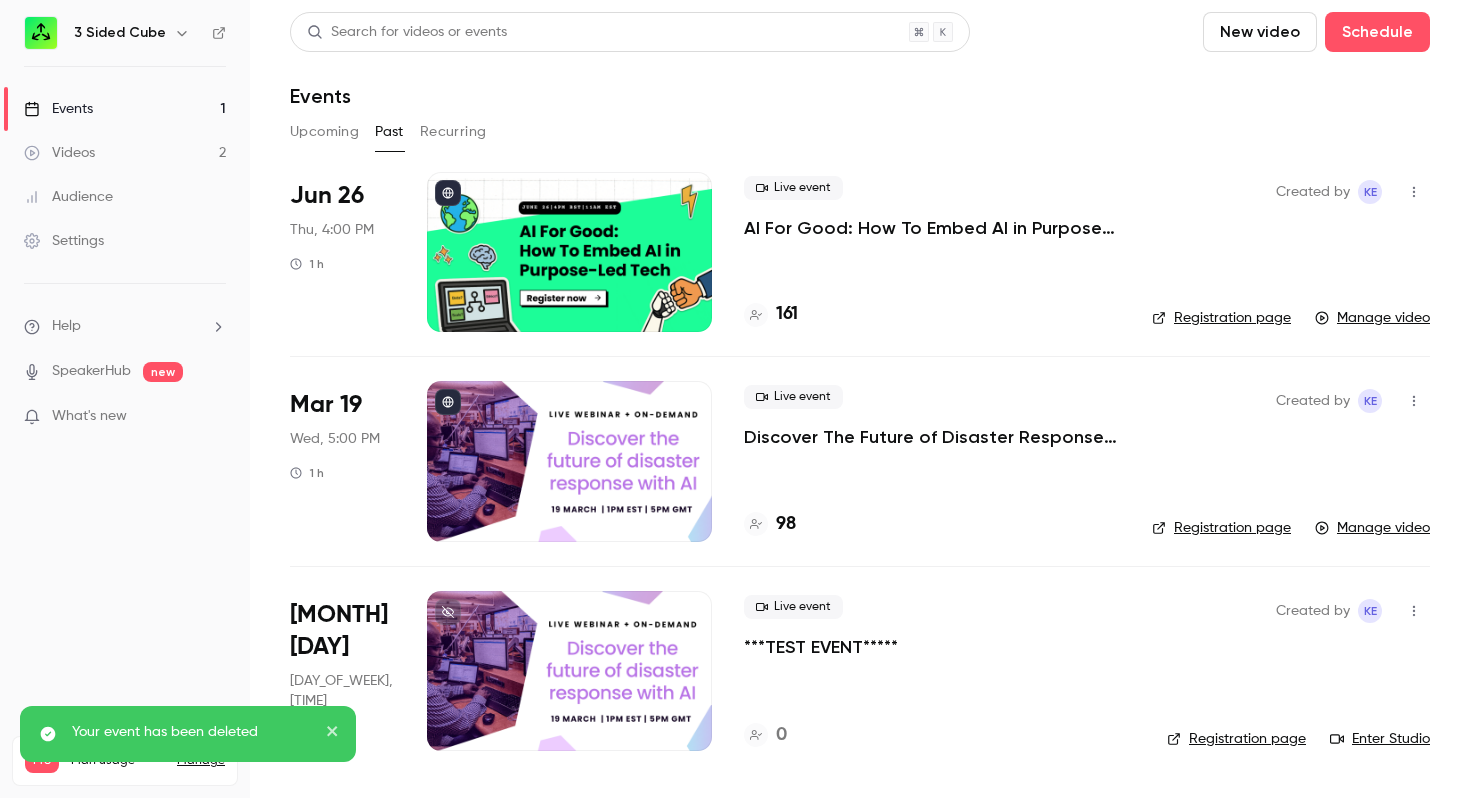 scroll, scrollTop: 0, scrollLeft: 0, axis: both 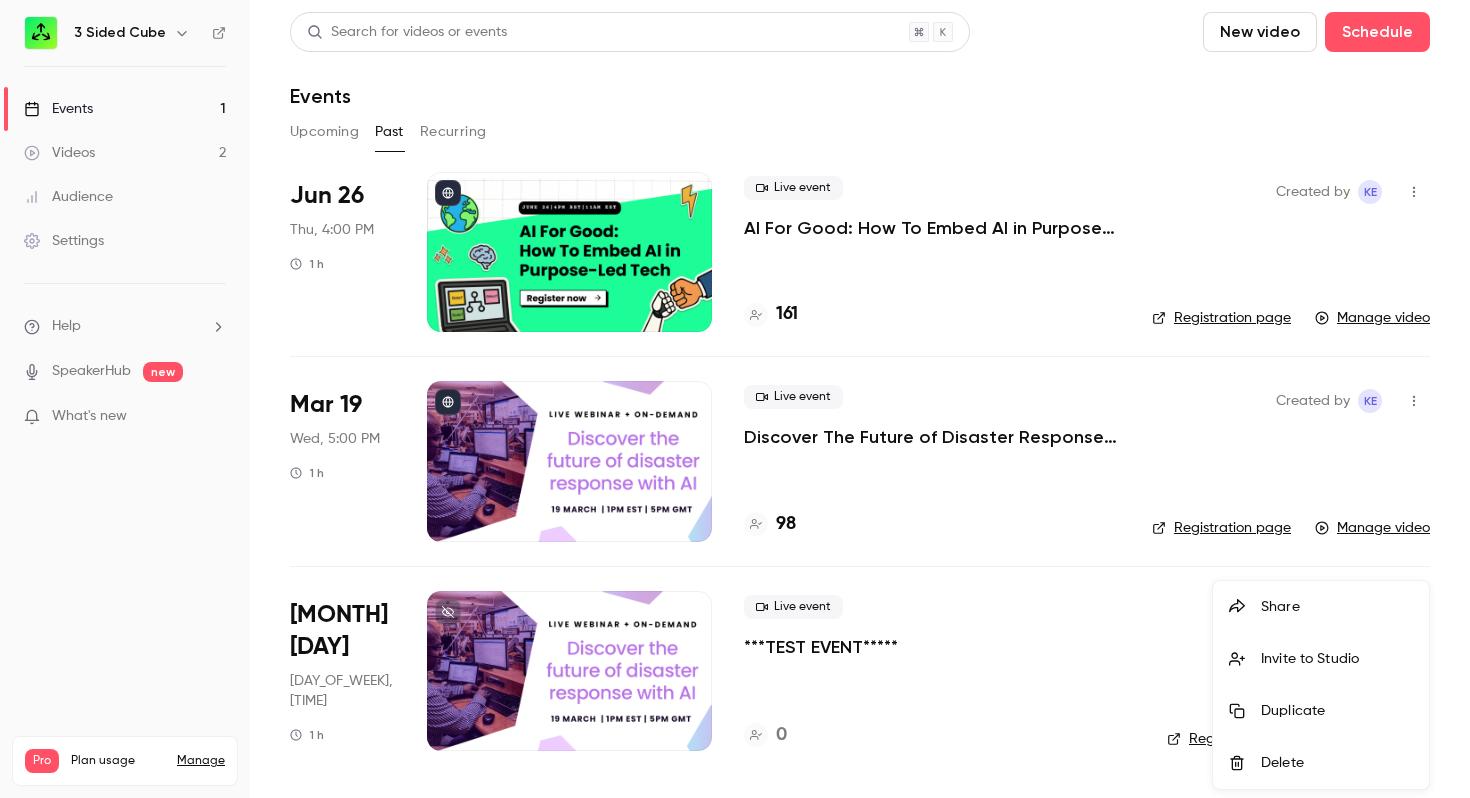 click on "Delete" at bounding box center [1337, 763] 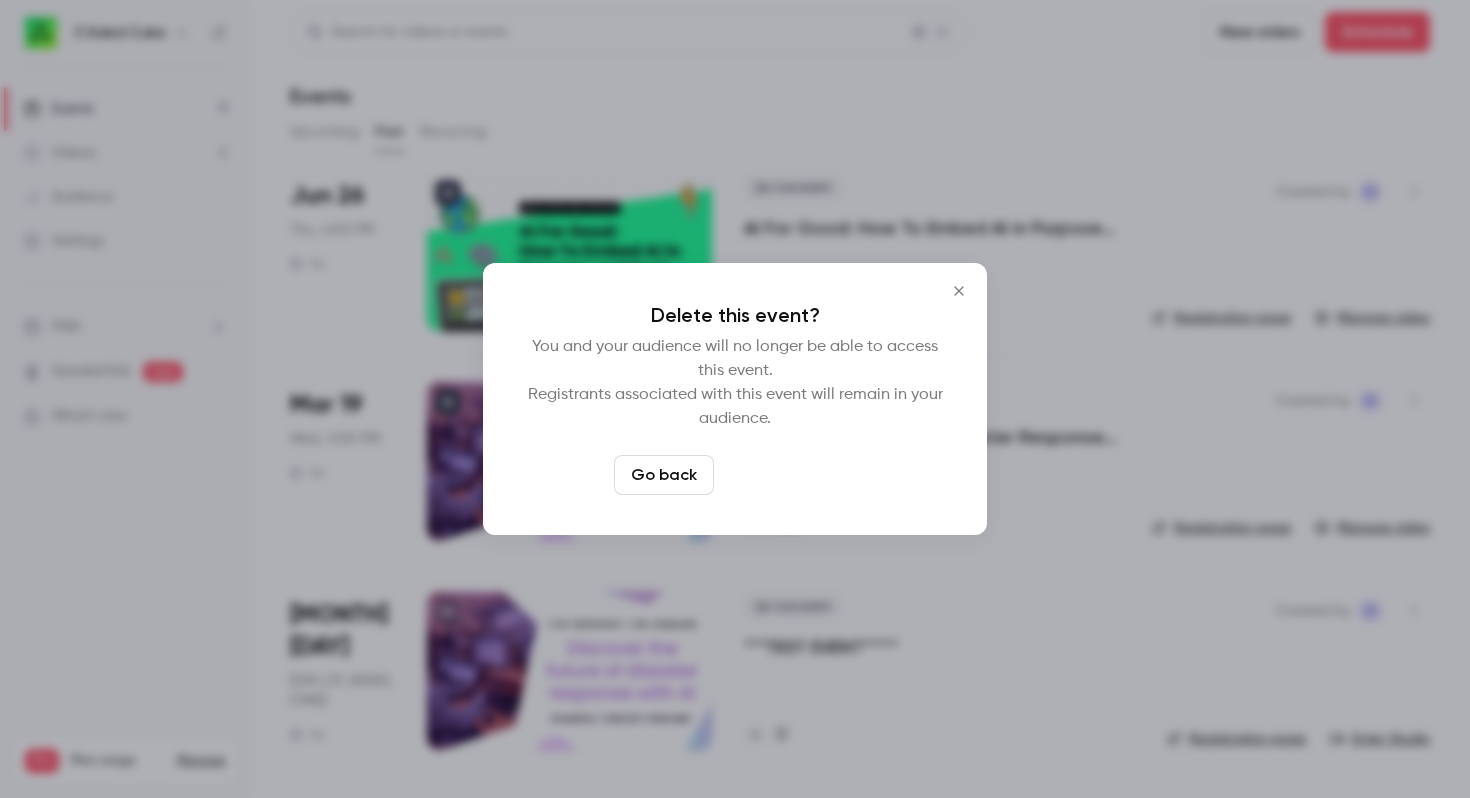 click on "Delete event" at bounding box center (789, 475) 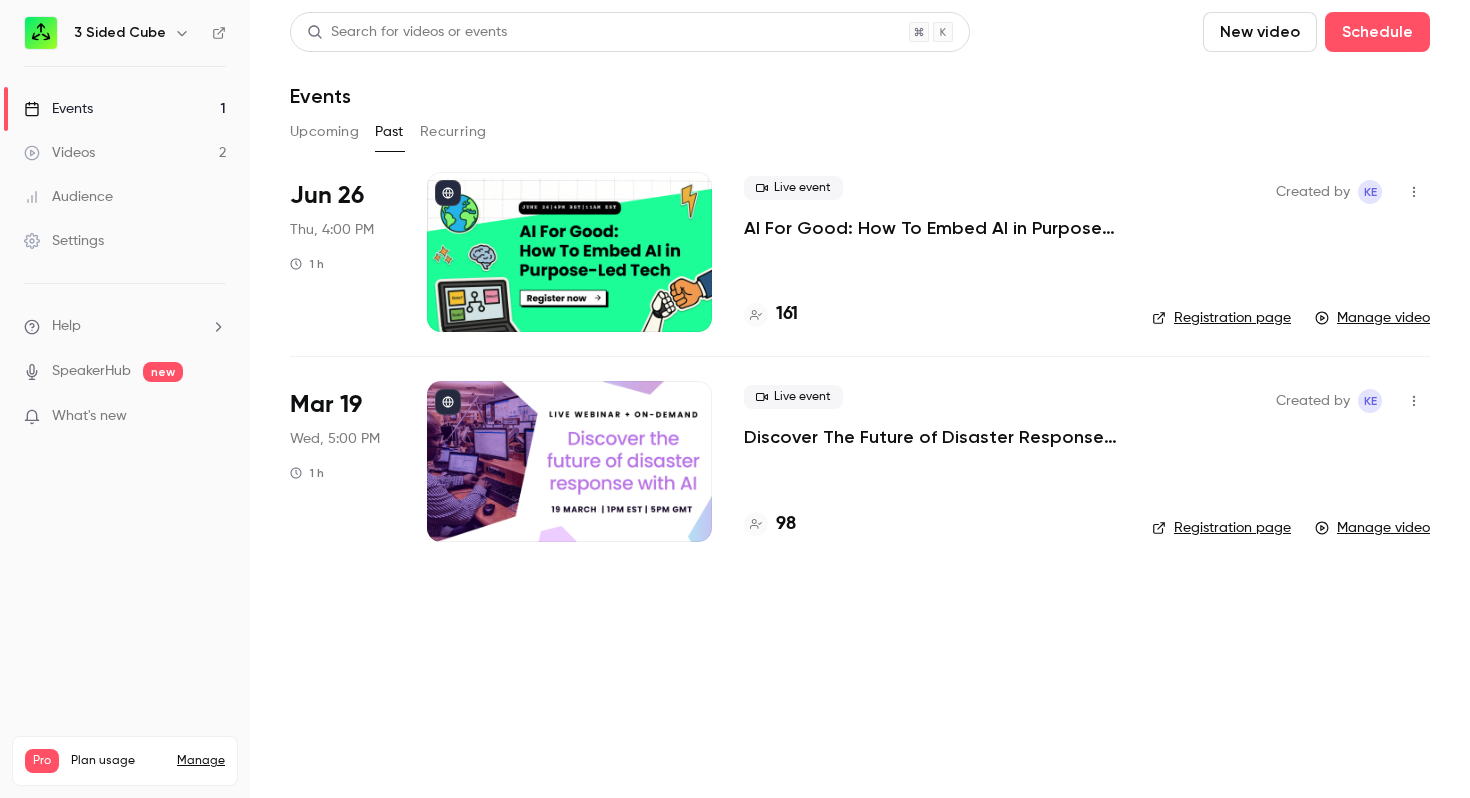 click at bounding box center [569, 252] 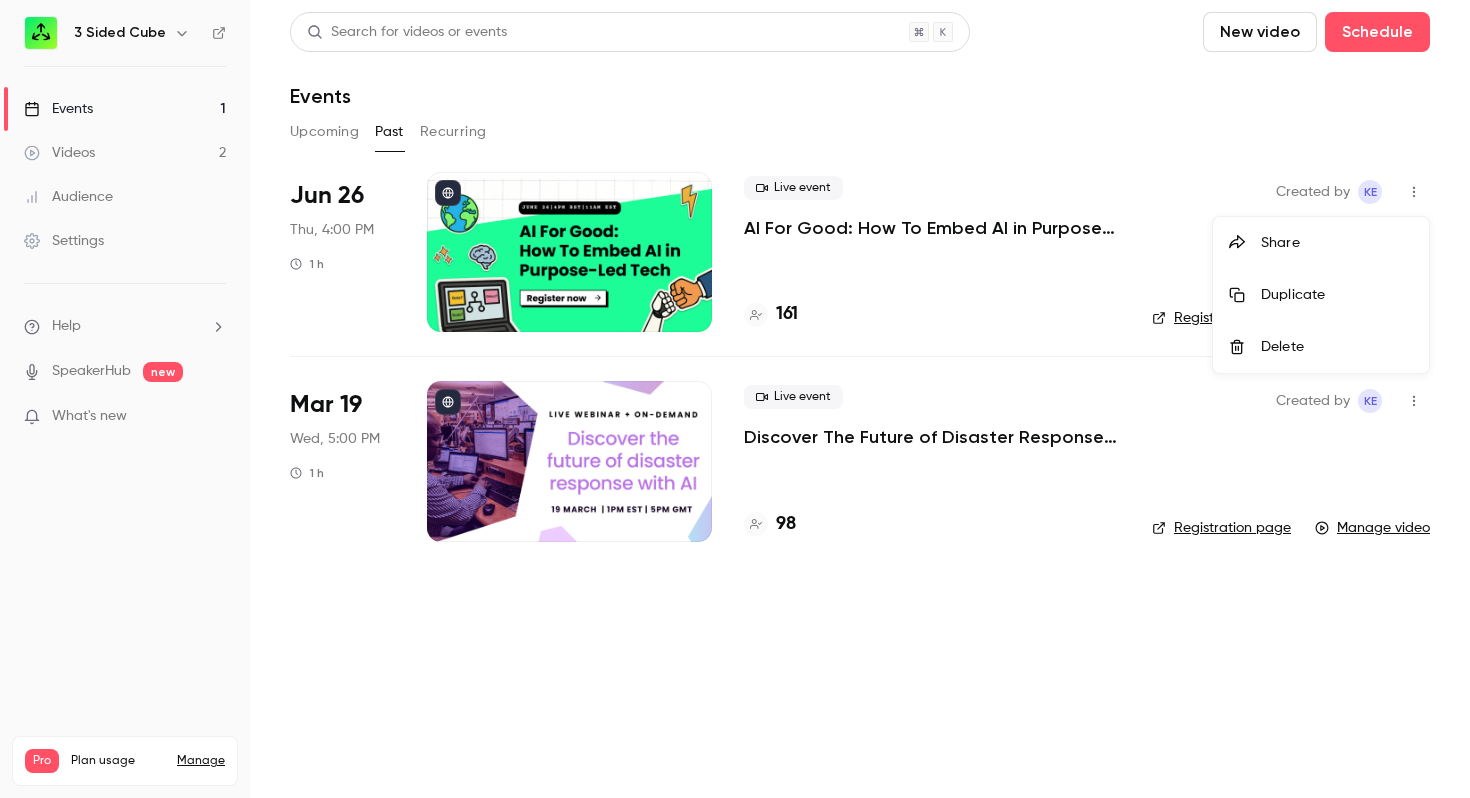 click on "Share" at bounding box center (1337, 243) 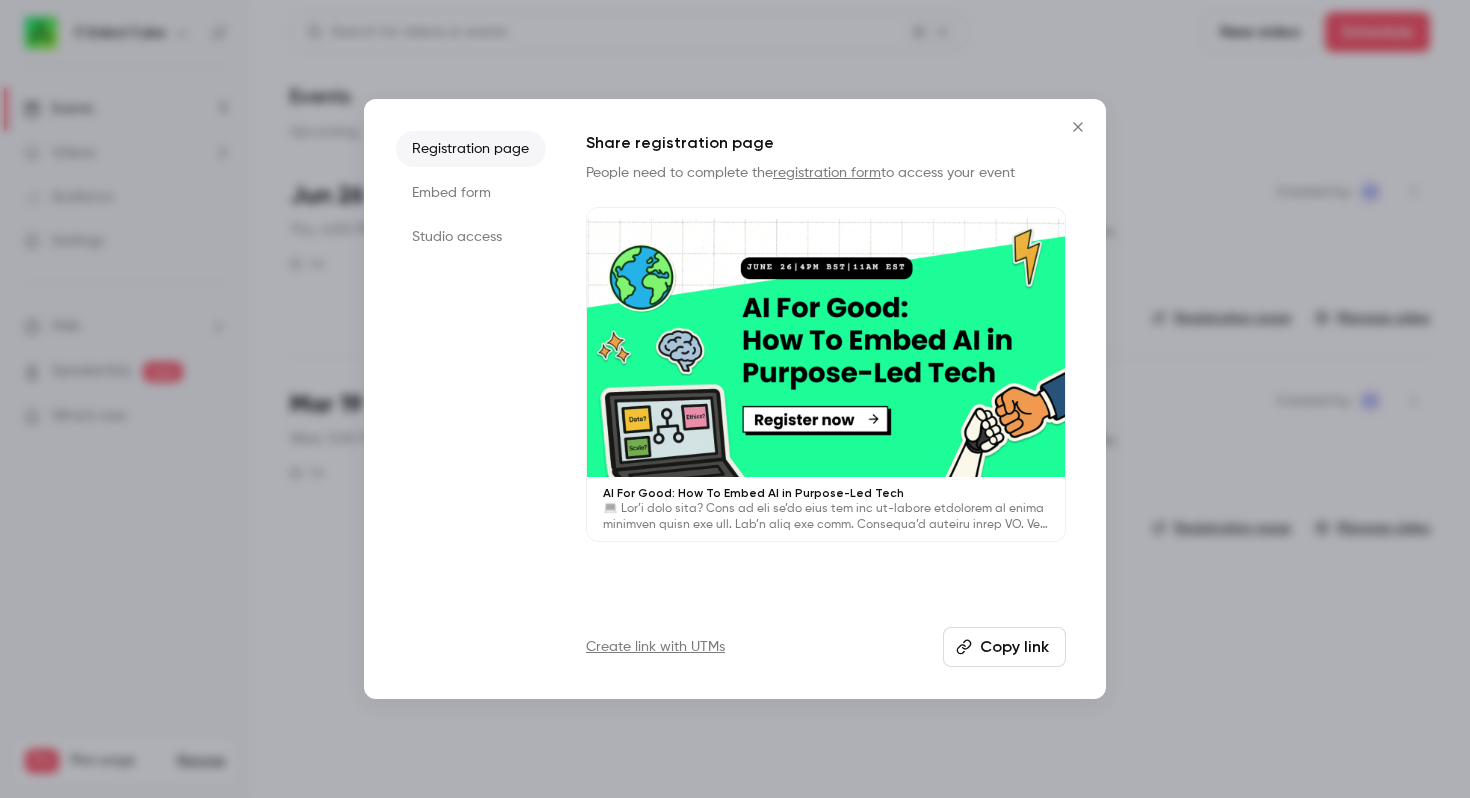 click on "Copy link" at bounding box center (1004, 647) 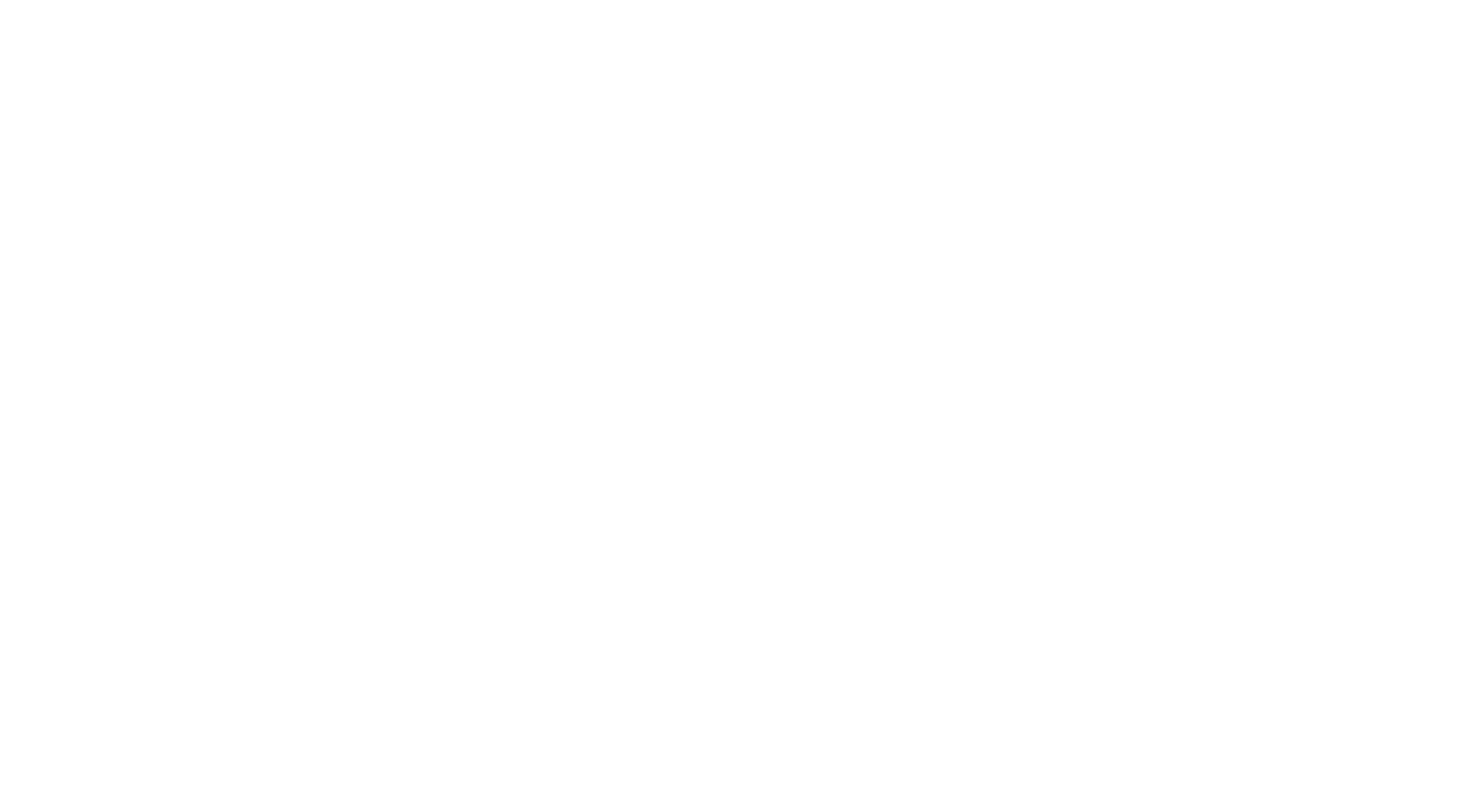 scroll, scrollTop: 0, scrollLeft: 0, axis: both 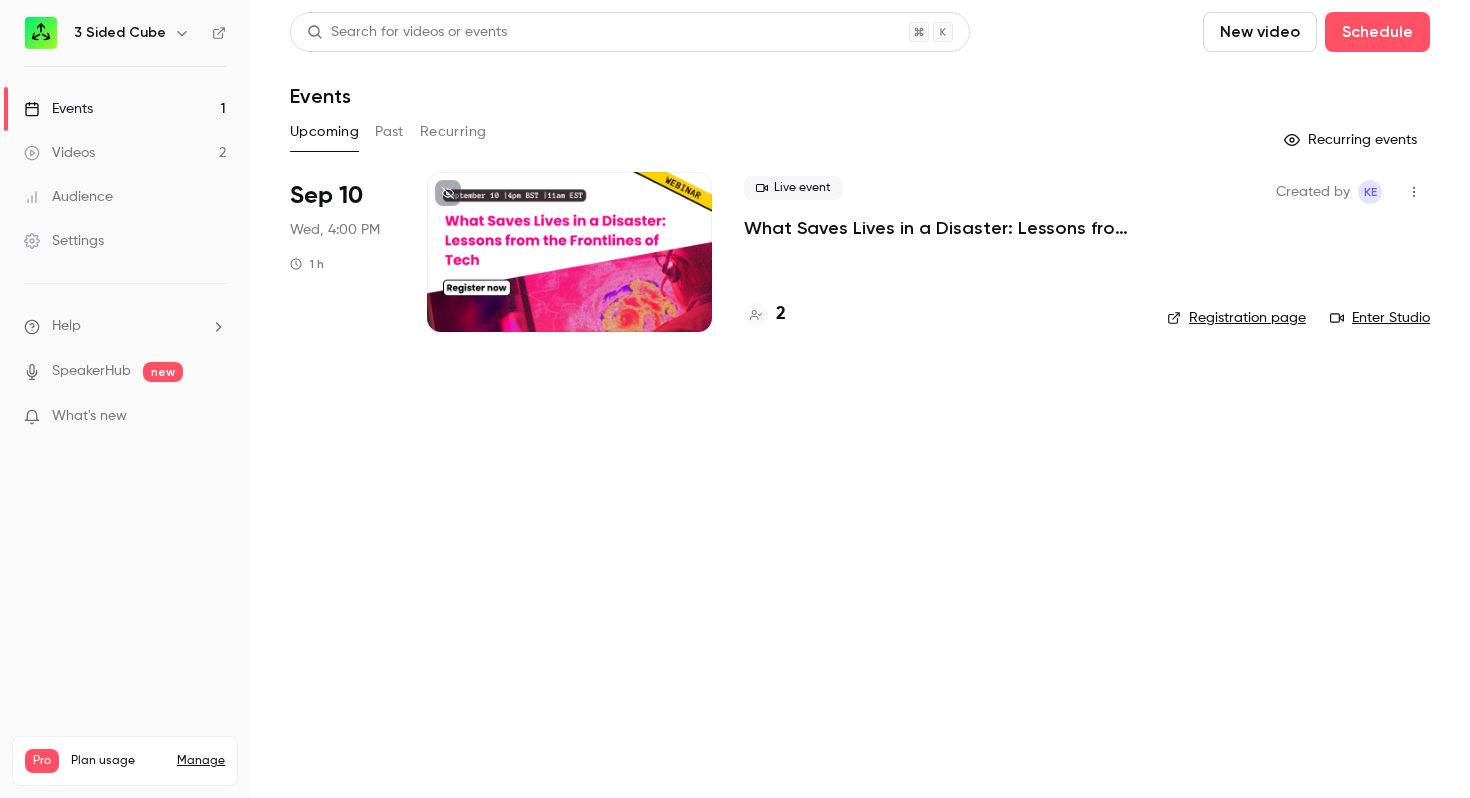 click on "Past" at bounding box center (389, 132) 